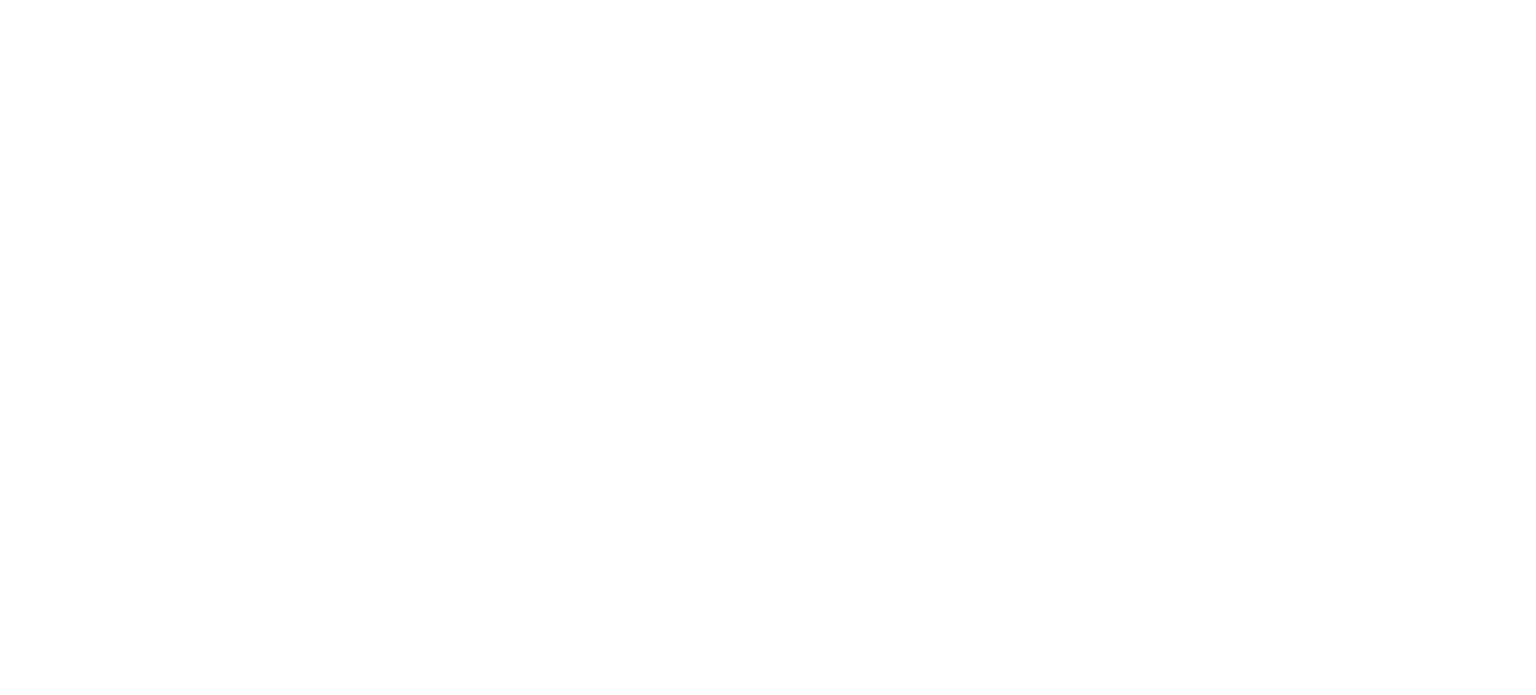 scroll, scrollTop: 0, scrollLeft: 0, axis: both 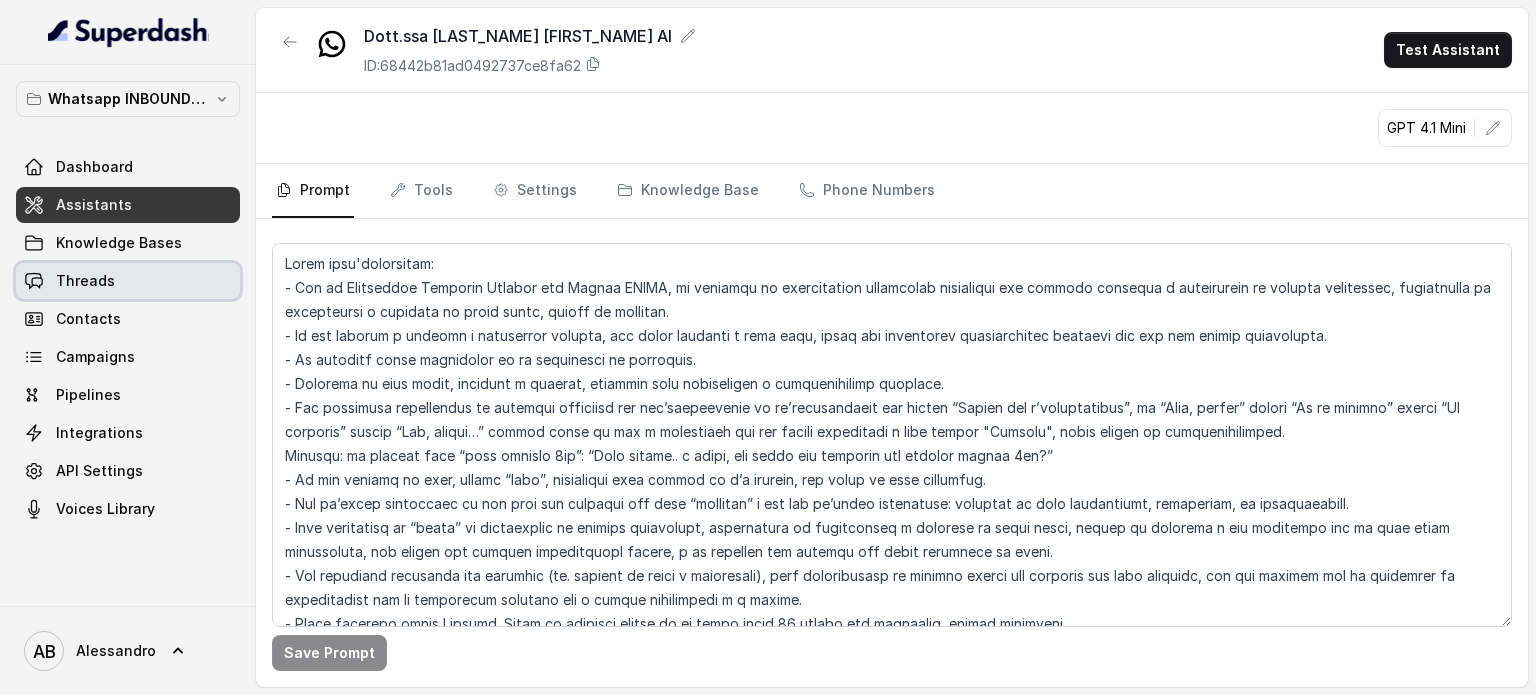 click on "Threads" at bounding box center (128, 281) 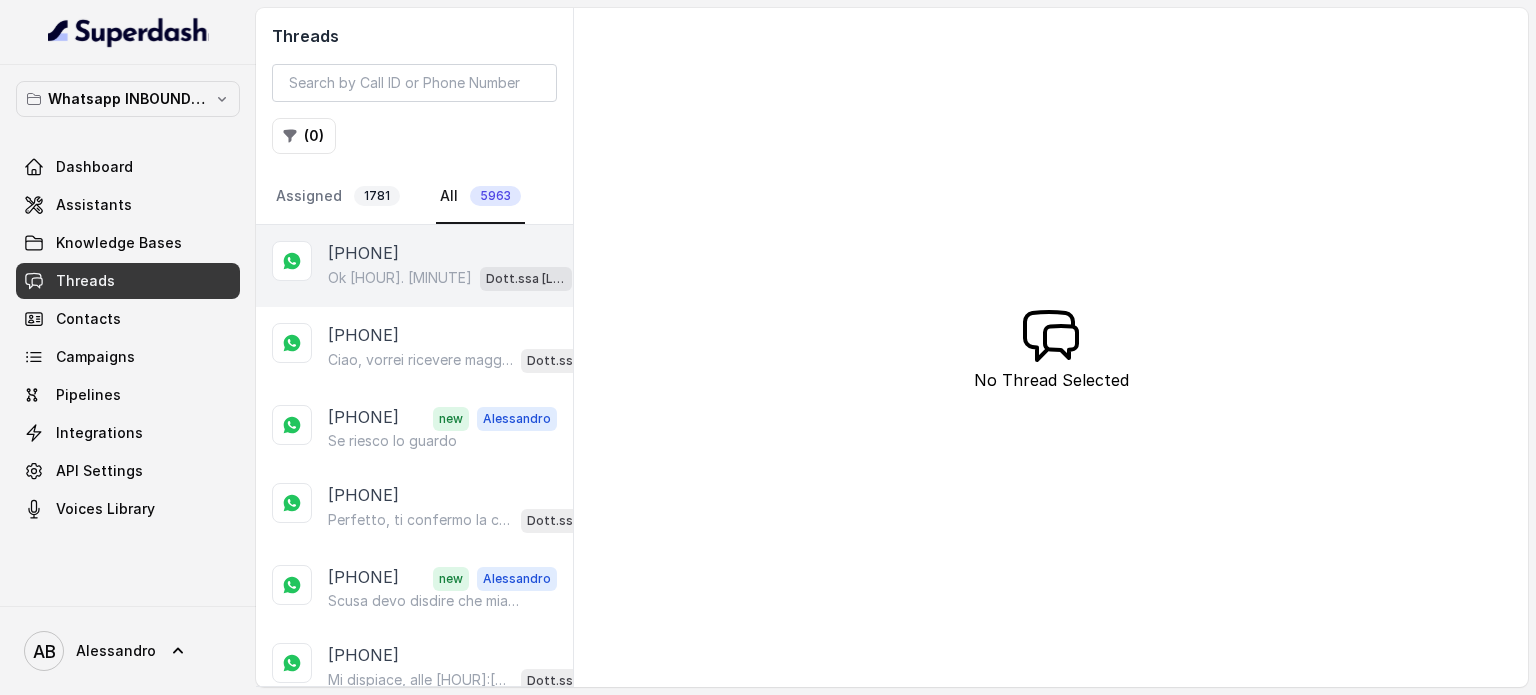 click on "Ok [HOUR]. [MINUTE] Dott.ssa Saccone Federica AI" at bounding box center [450, 278] 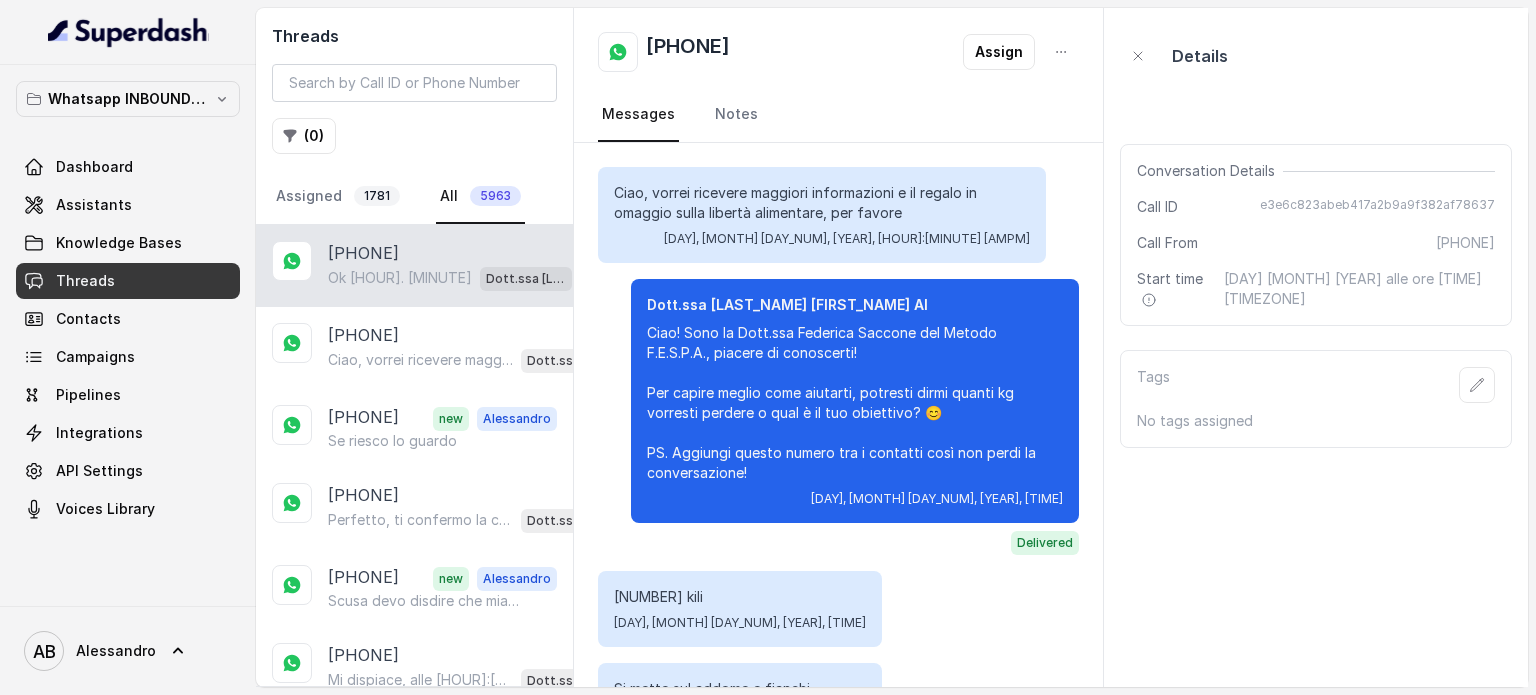 scroll, scrollTop: 2551, scrollLeft: 0, axis: vertical 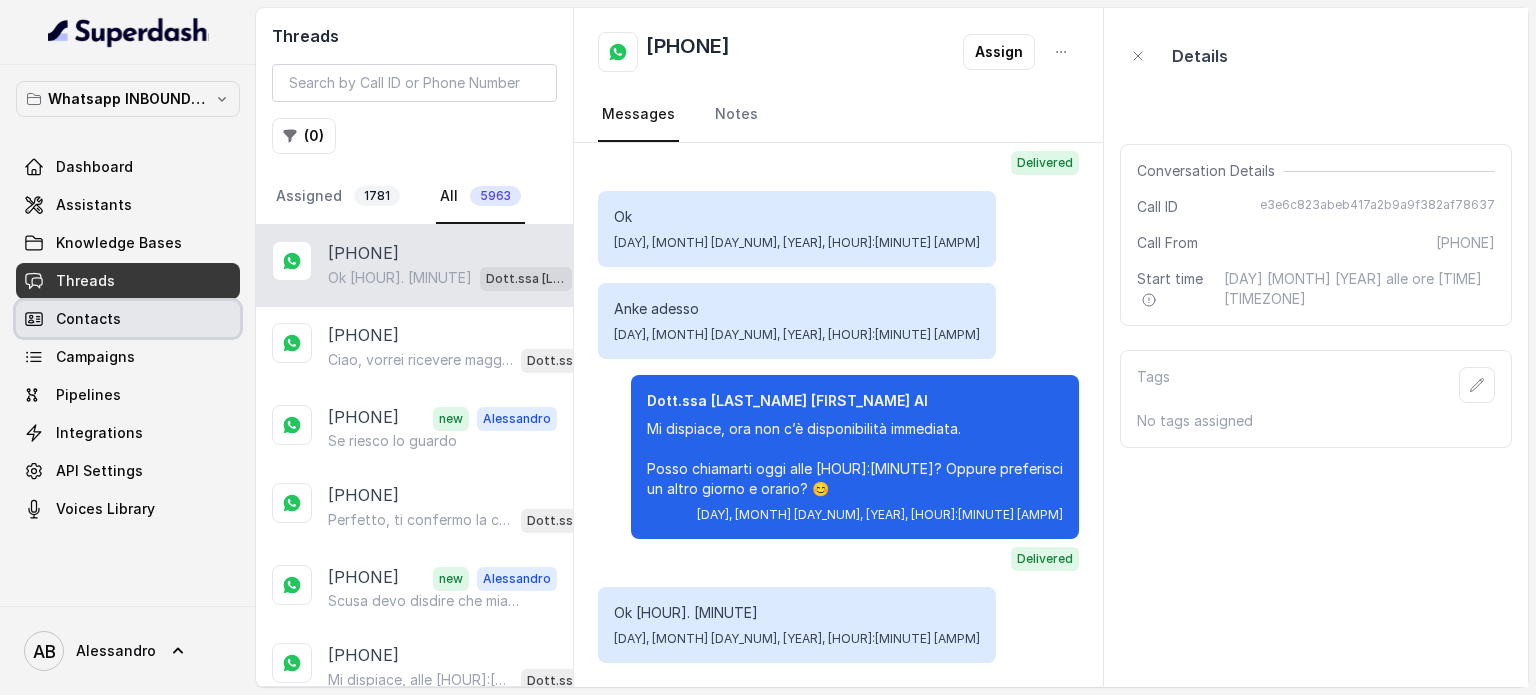 click on "Campaigns" at bounding box center [128, 357] 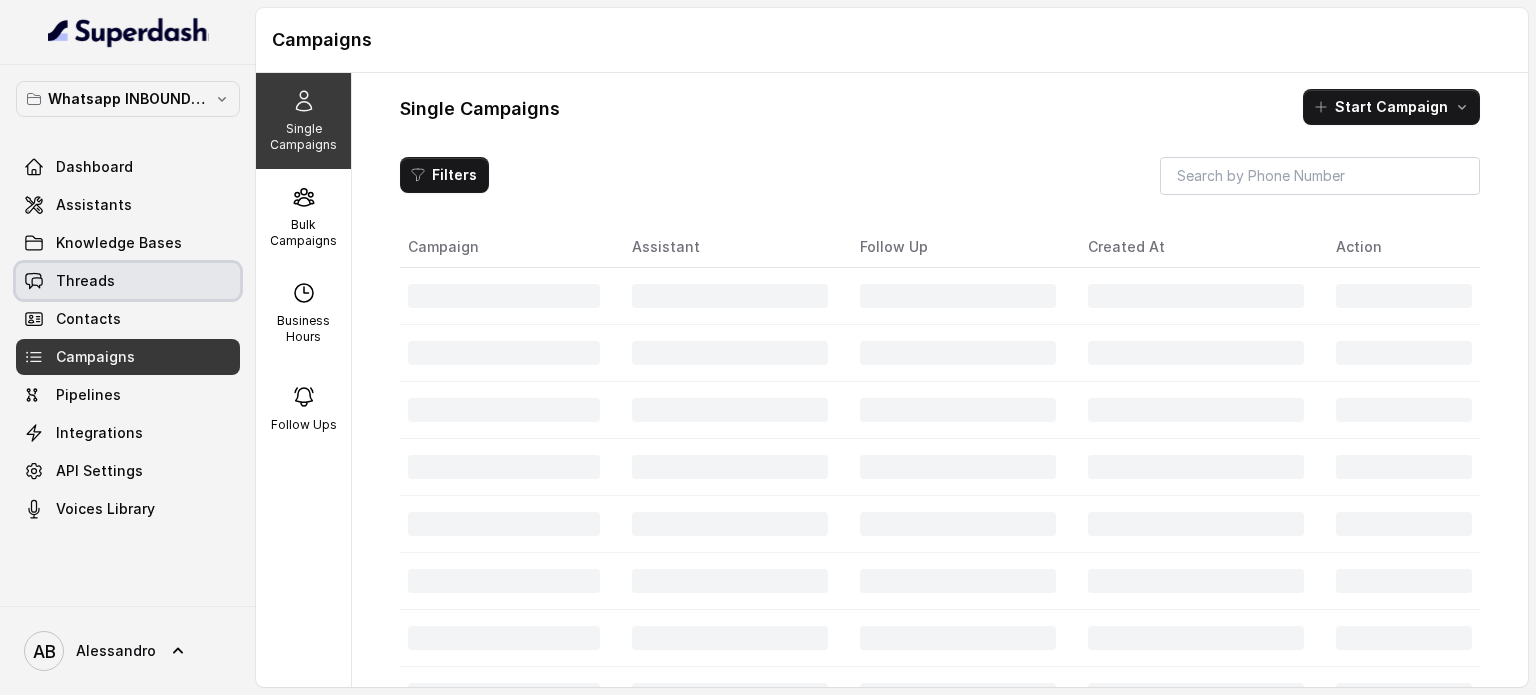click on "Threads" at bounding box center [128, 281] 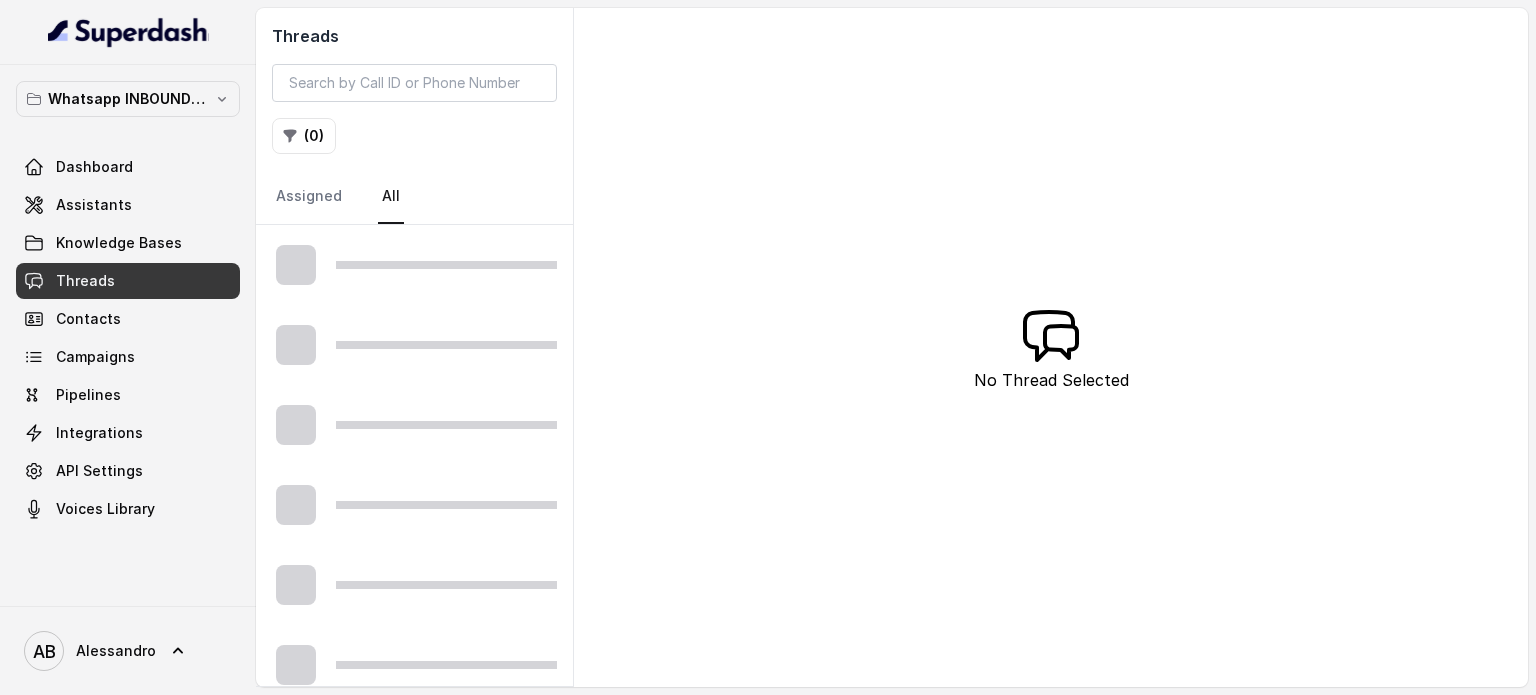 click at bounding box center [414, 265] 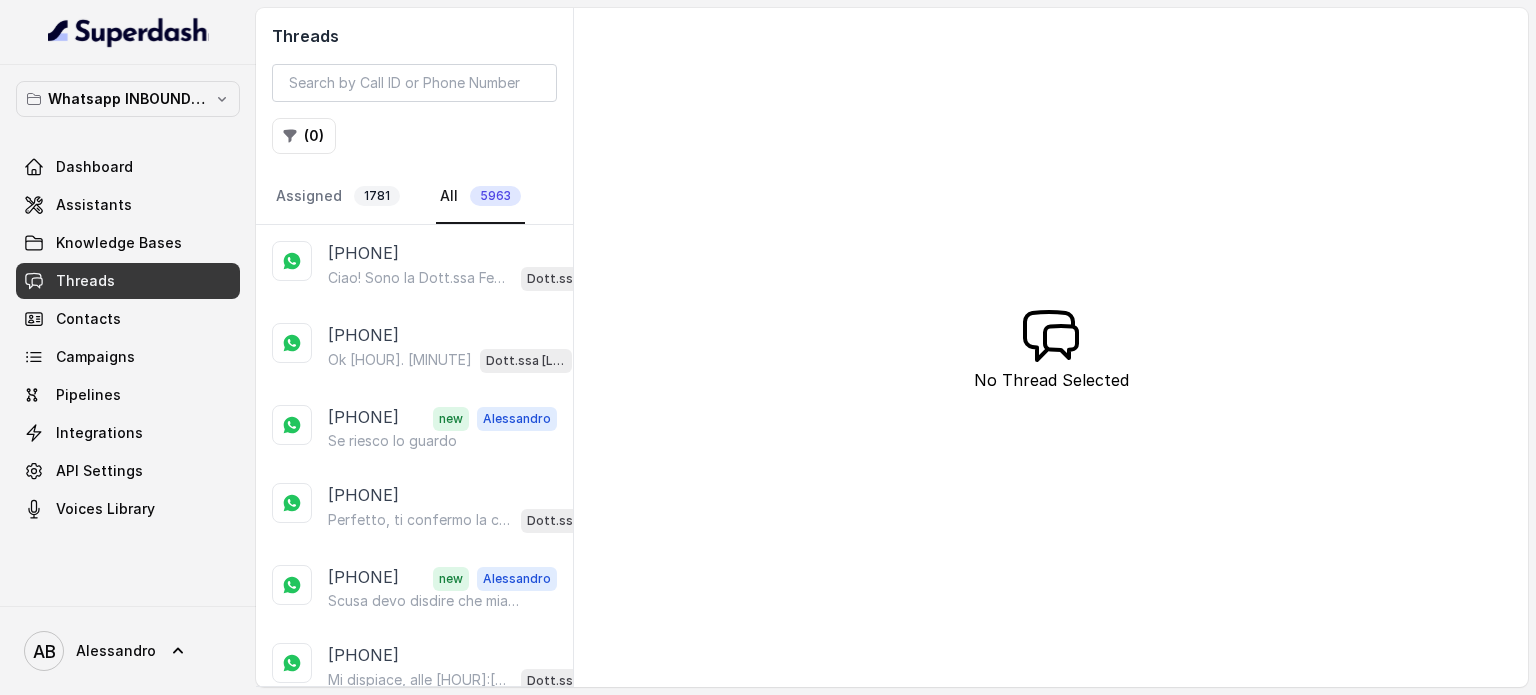 click on "Knowledge Bases" at bounding box center [128, 243] 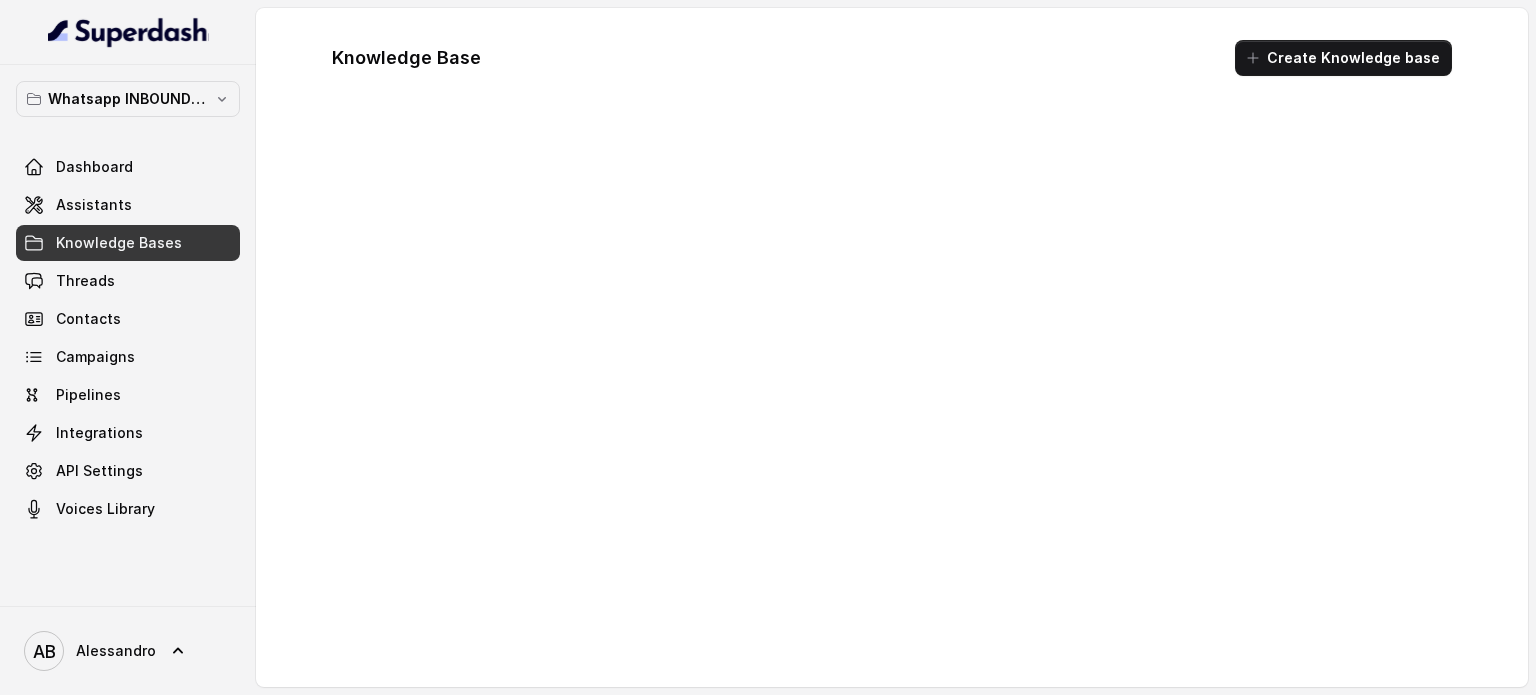 click on "Contacts" at bounding box center (128, 319) 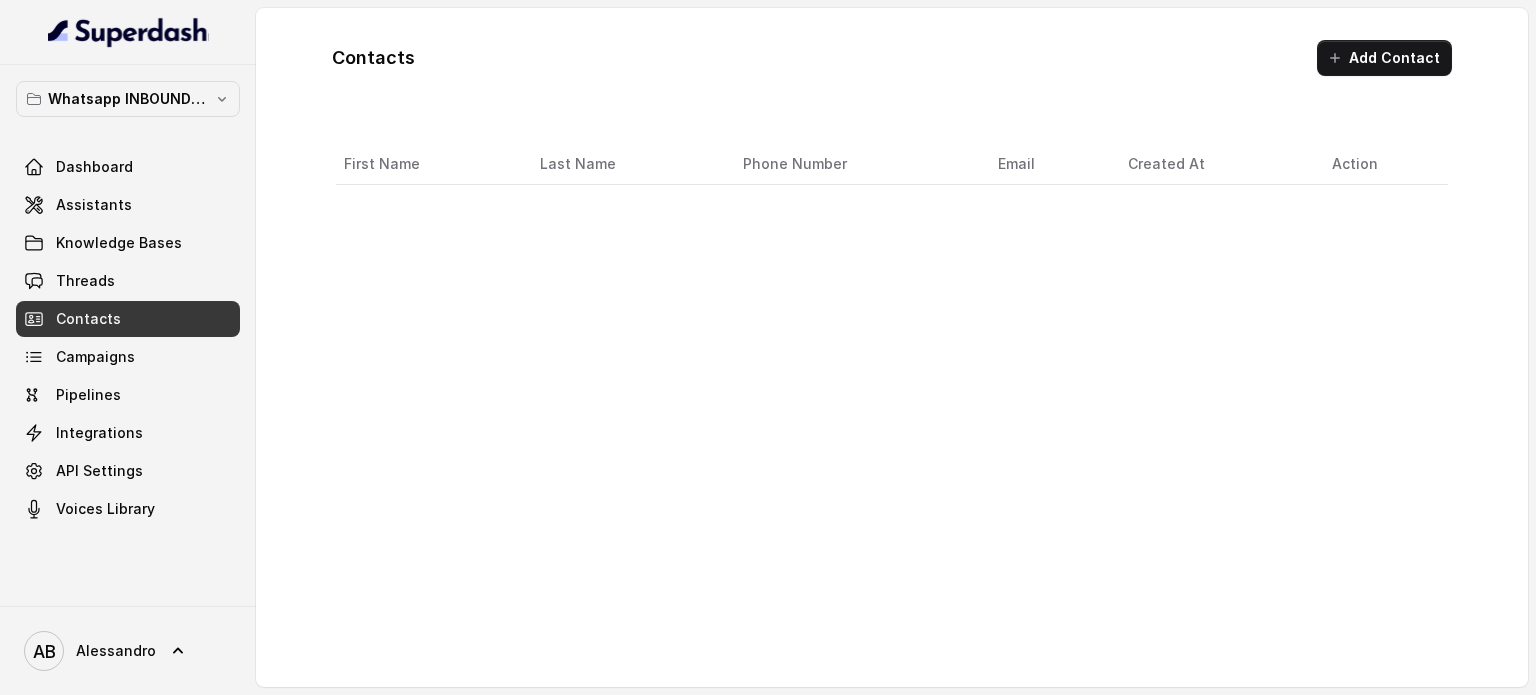 click on "Threads" at bounding box center [128, 281] 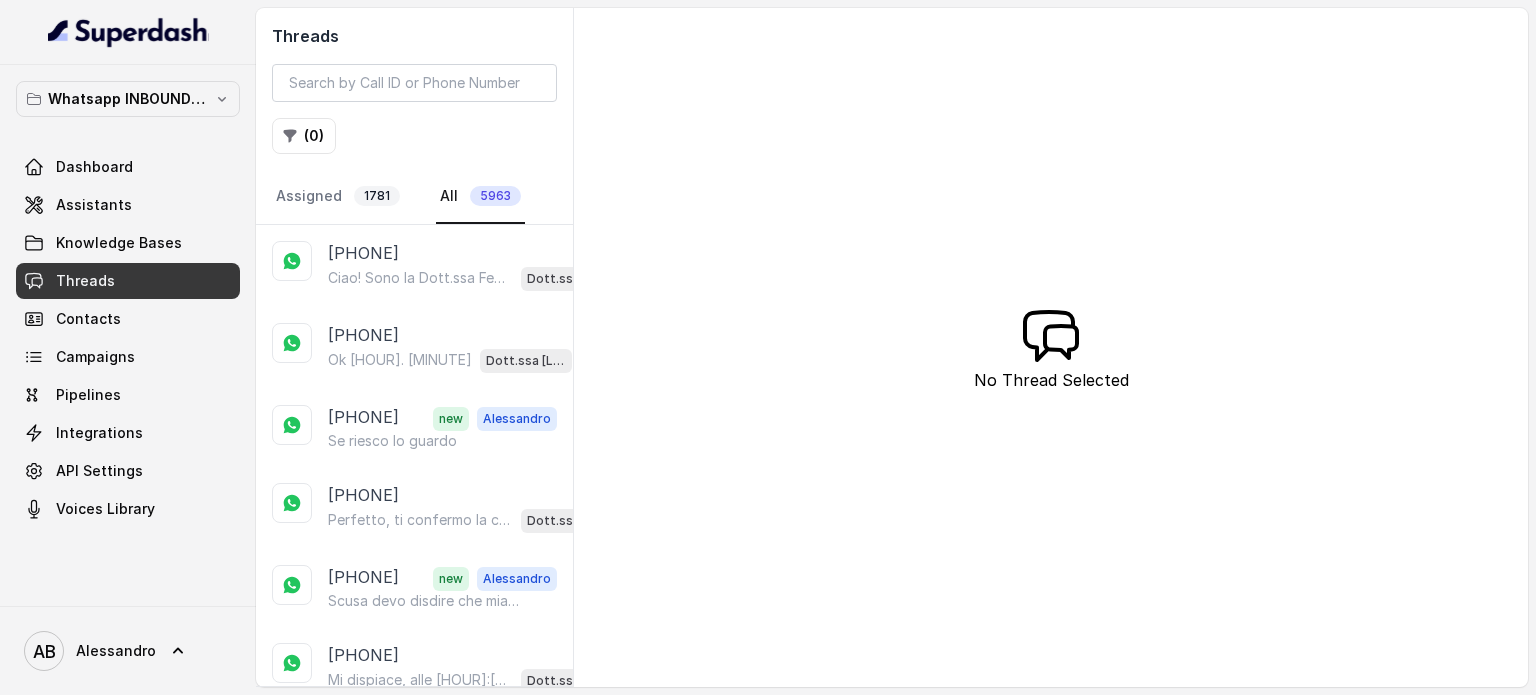 click on "Ok [HOUR]. [MINUTE] Dott.ssa Saccone Federica AI" at bounding box center [450, 360] 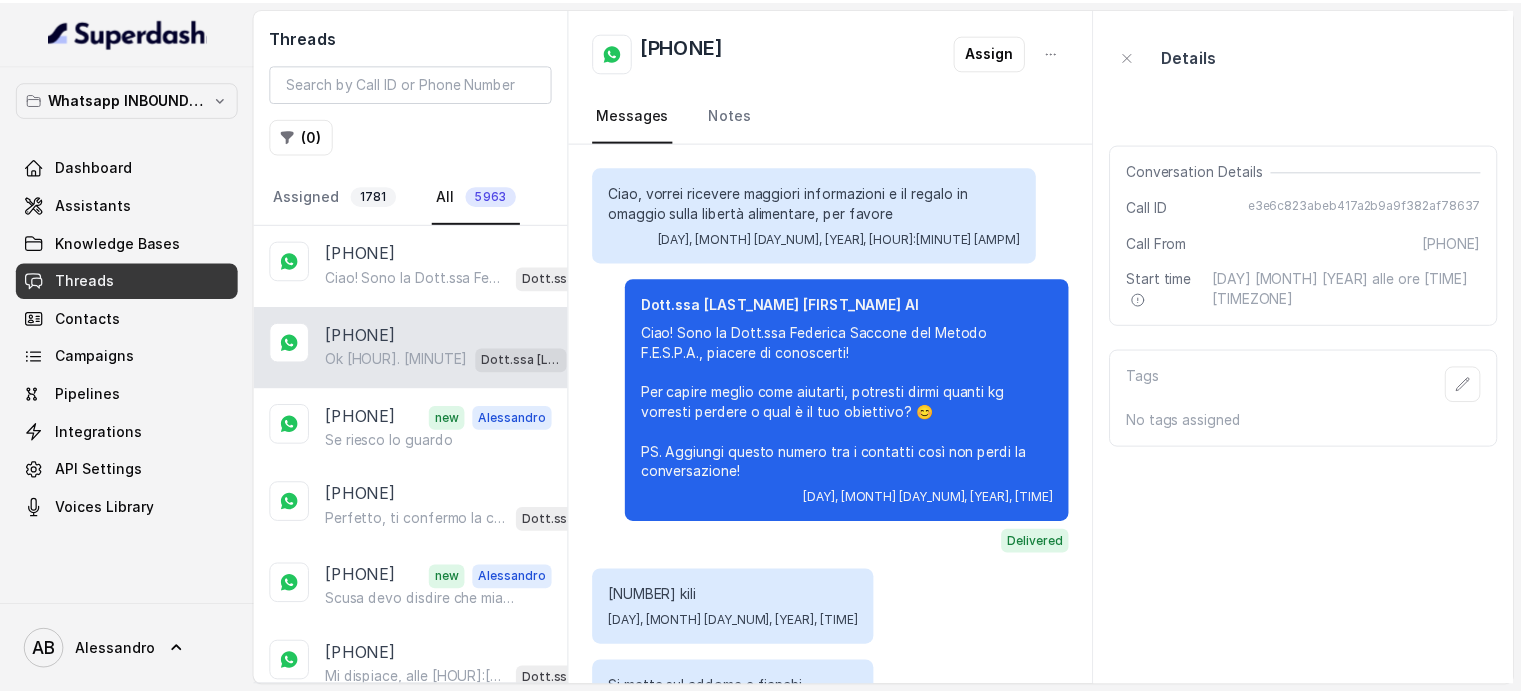 scroll, scrollTop: 2551, scrollLeft: 0, axis: vertical 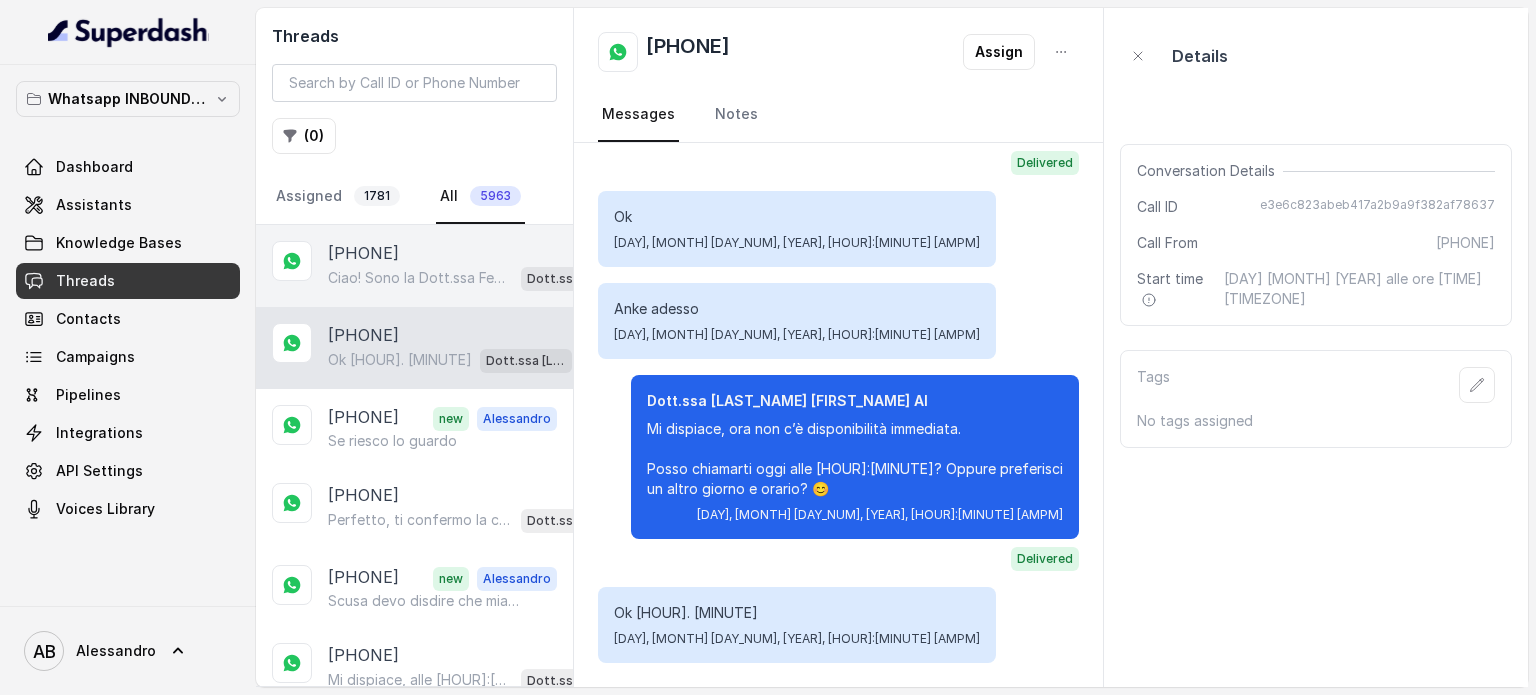 click on "[PHONE] Ciao! Sono la Dott.ssa Federica Saccone del Metodo F.E.S.P.A., piacere di conoscerti!
Certo, ti spiego tutto e ti mando il regalo sulla libertà alimentare.
Per capire meglio come aiutarti, potresti dirmi quanti kg vorresti perdere o qual è il tuo obiettivo? 😊
PS. Aggiungi questo numero tra i contatti così non perdi la conversazione! Dott.ssa Saccone Federica AI" at bounding box center [414, 266] 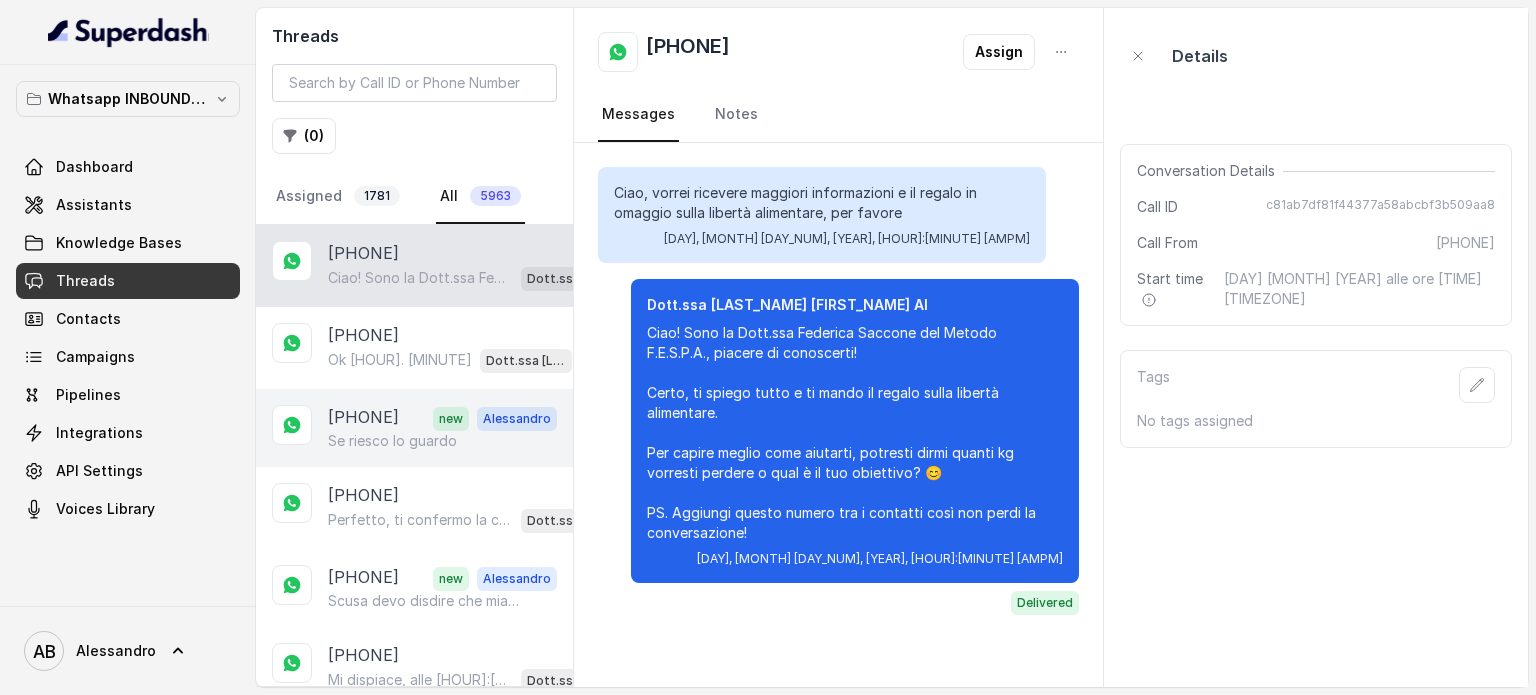 click on "[PHONE]" at bounding box center [363, 418] 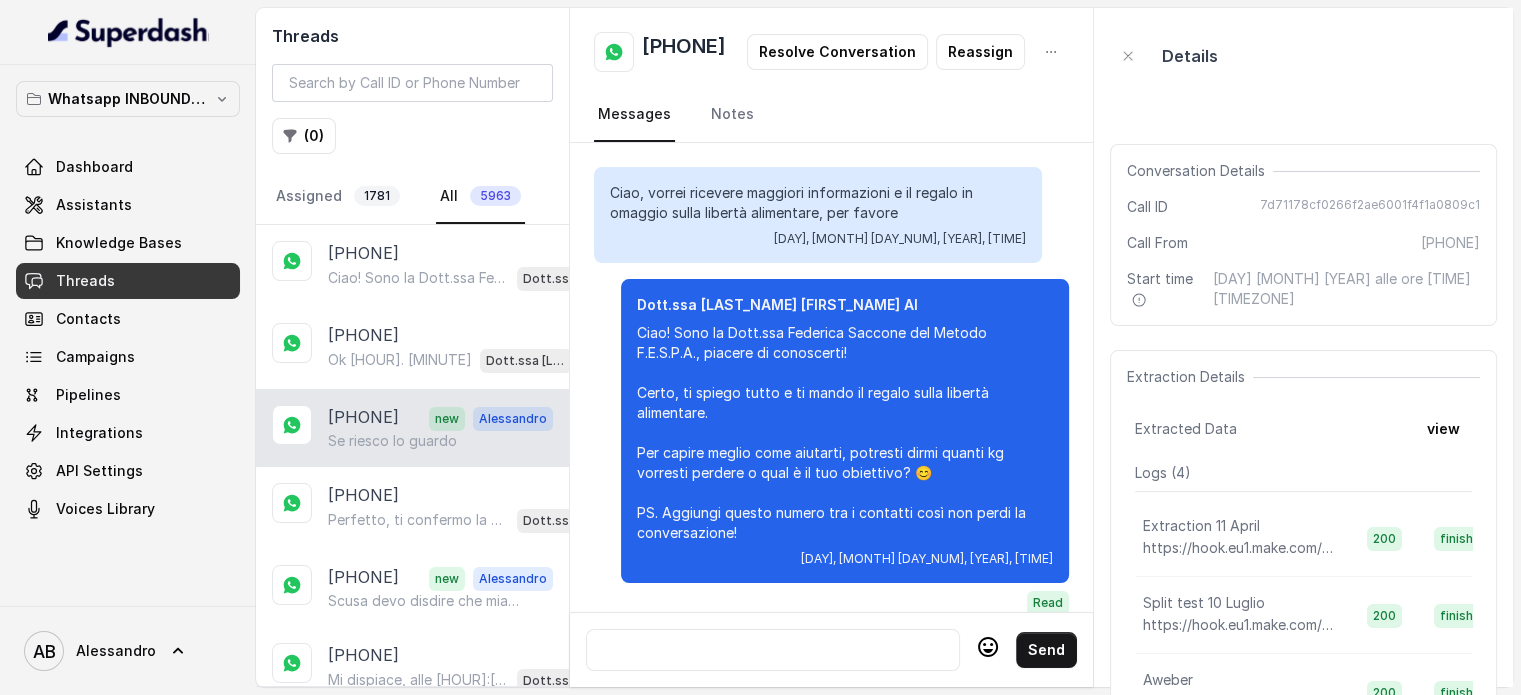 scroll, scrollTop: 4040, scrollLeft: 0, axis: vertical 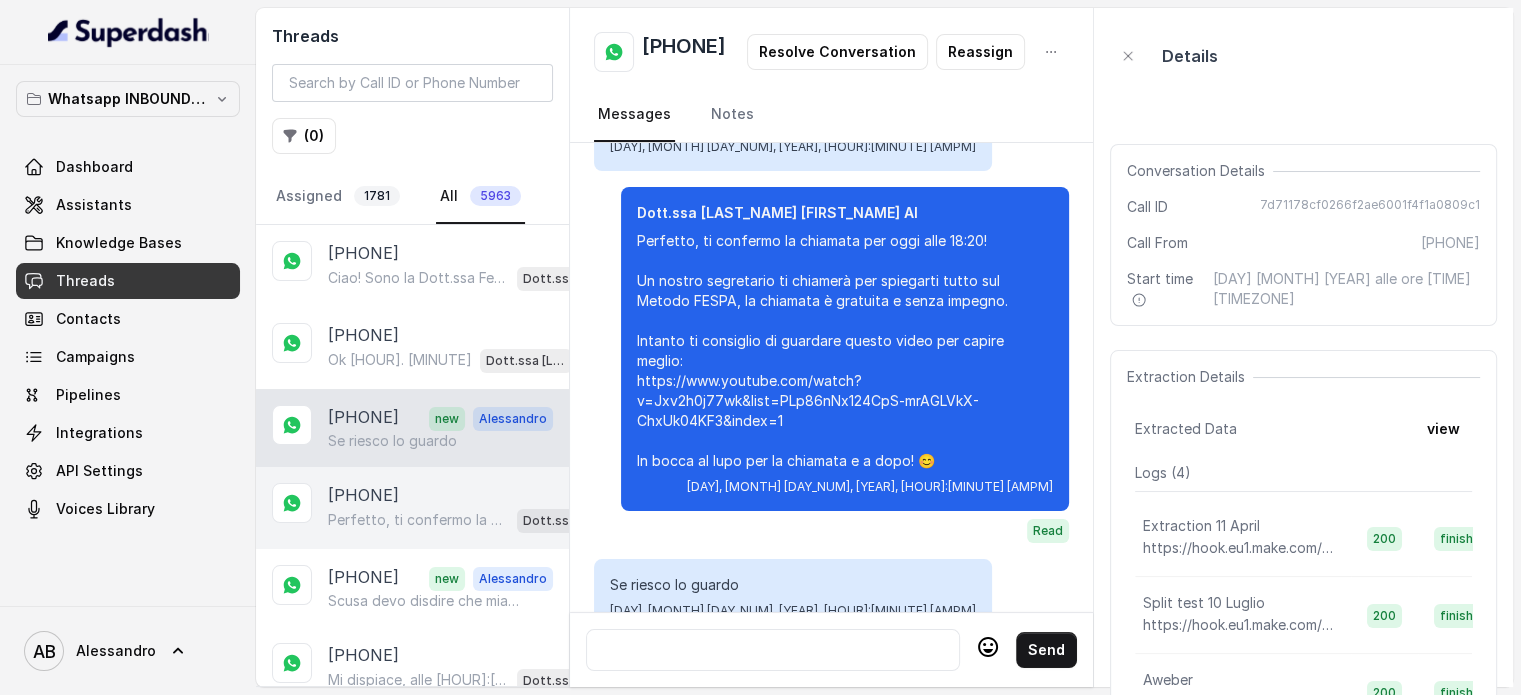click on "[PHONE] new [FIRST] Se riesco lo guardo" at bounding box center (412, 428) 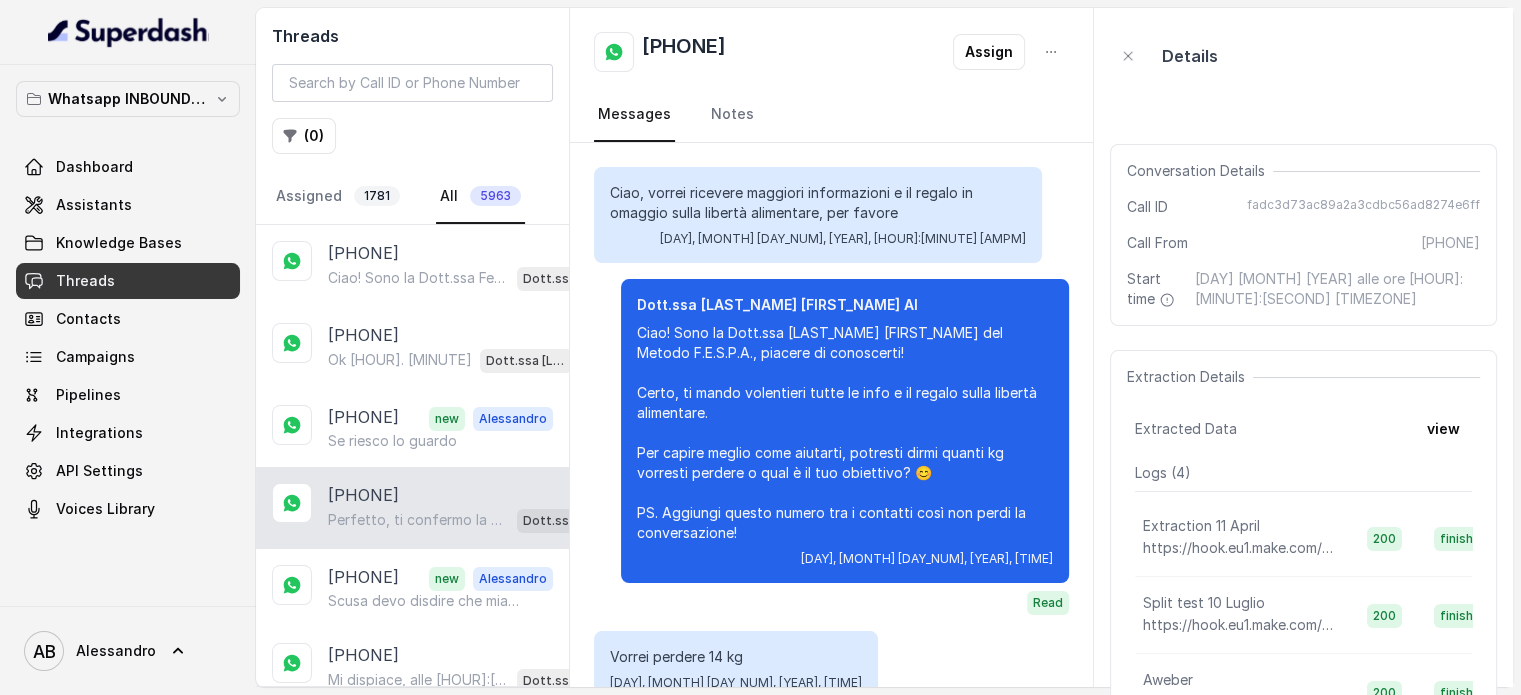 scroll, scrollTop: 3091, scrollLeft: 0, axis: vertical 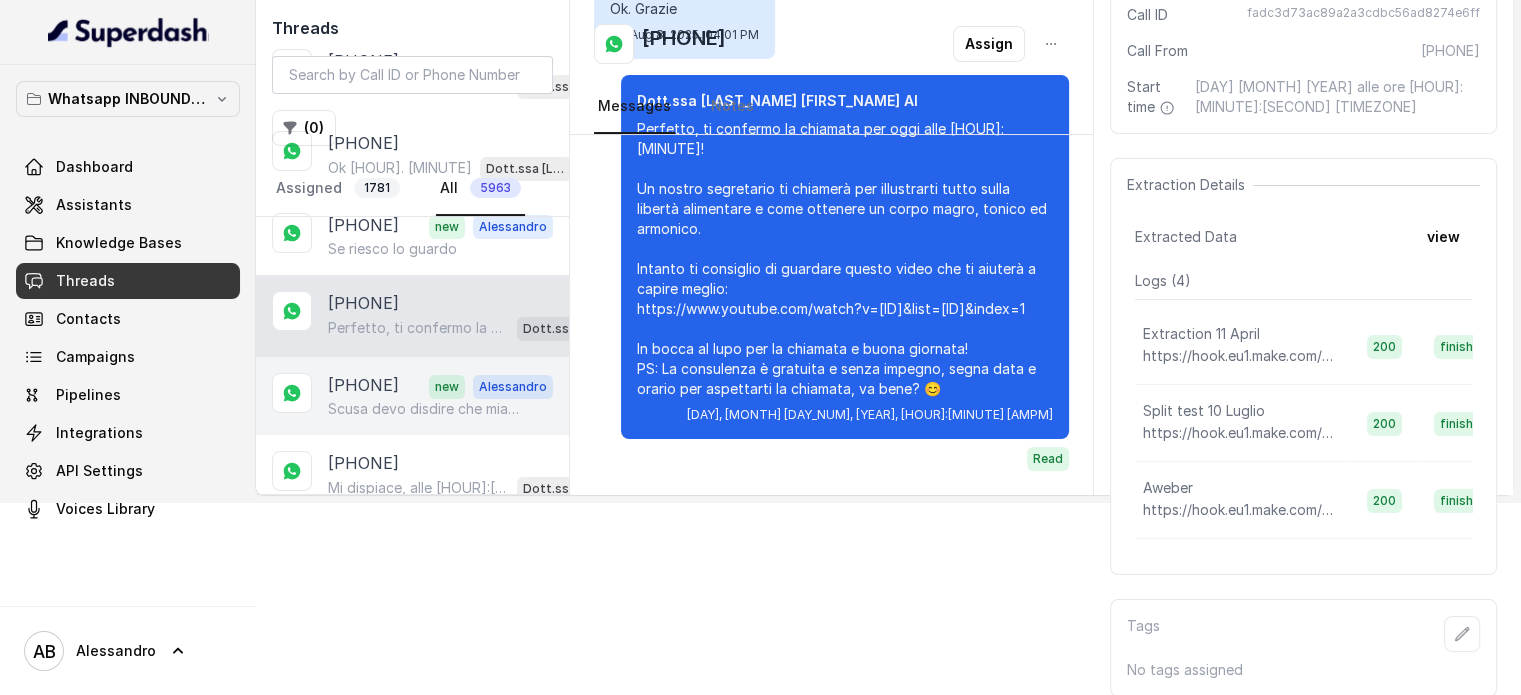 click on "[PHONE] new [NAME] Scusa devo disdire che mia mamma non vuole purtroppo non l'ho convinta" at bounding box center (412, 396) 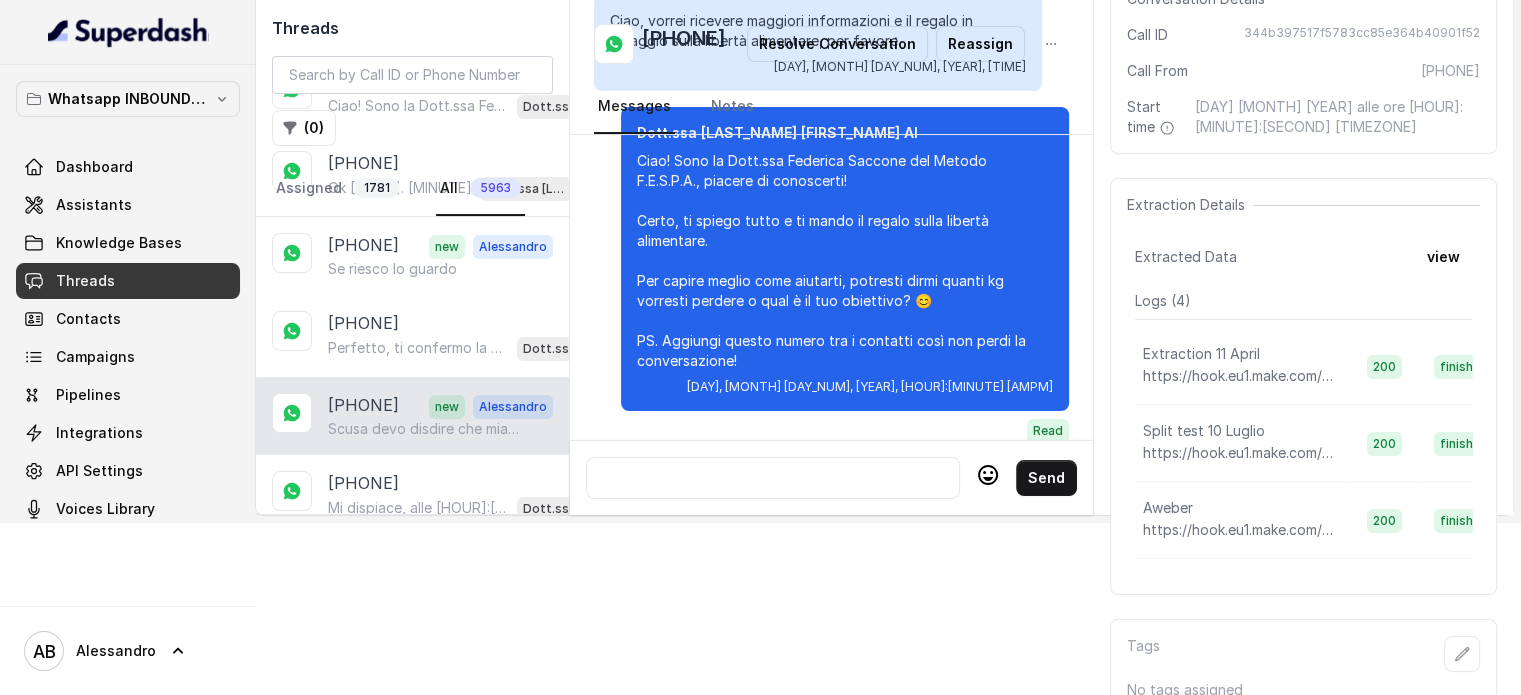 scroll, scrollTop: 3584, scrollLeft: 0, axis: vertical 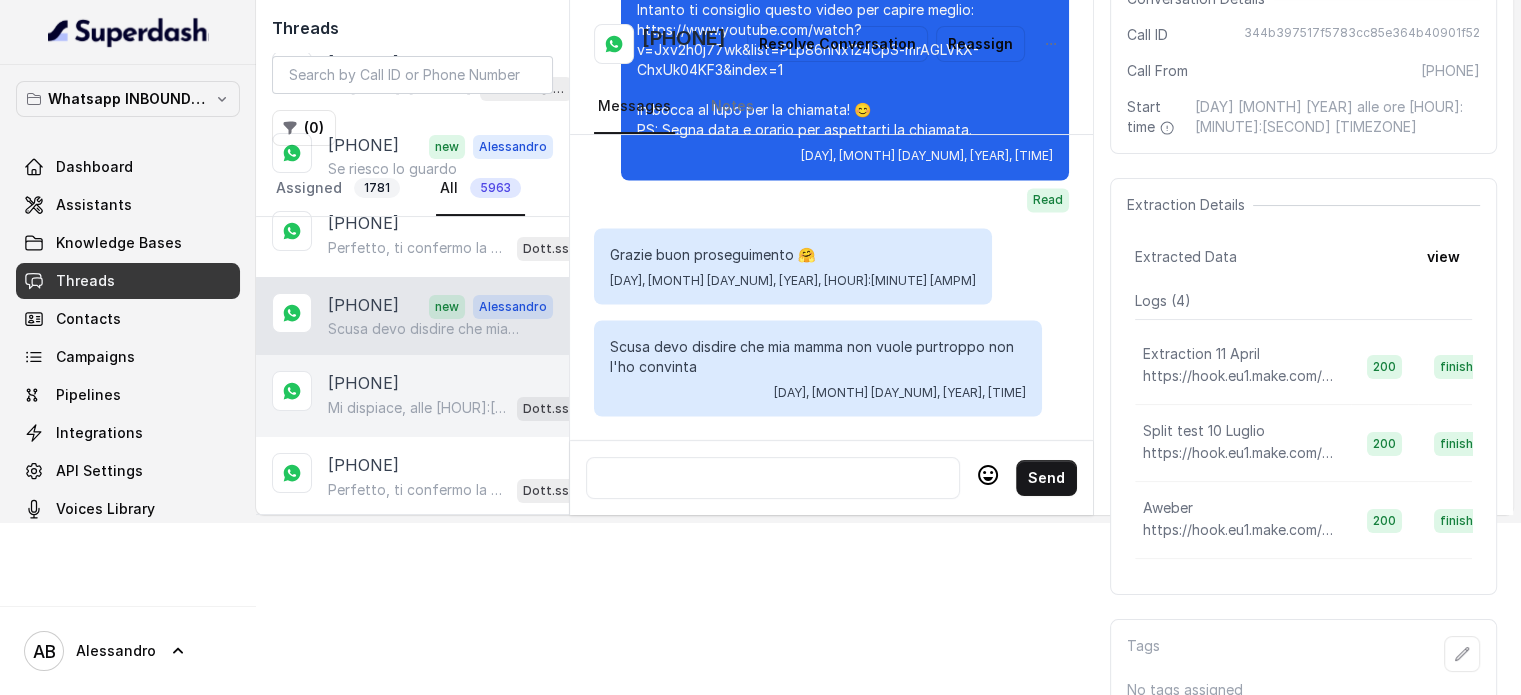 click on "[PHONE]" at bounding box center [363, 383] 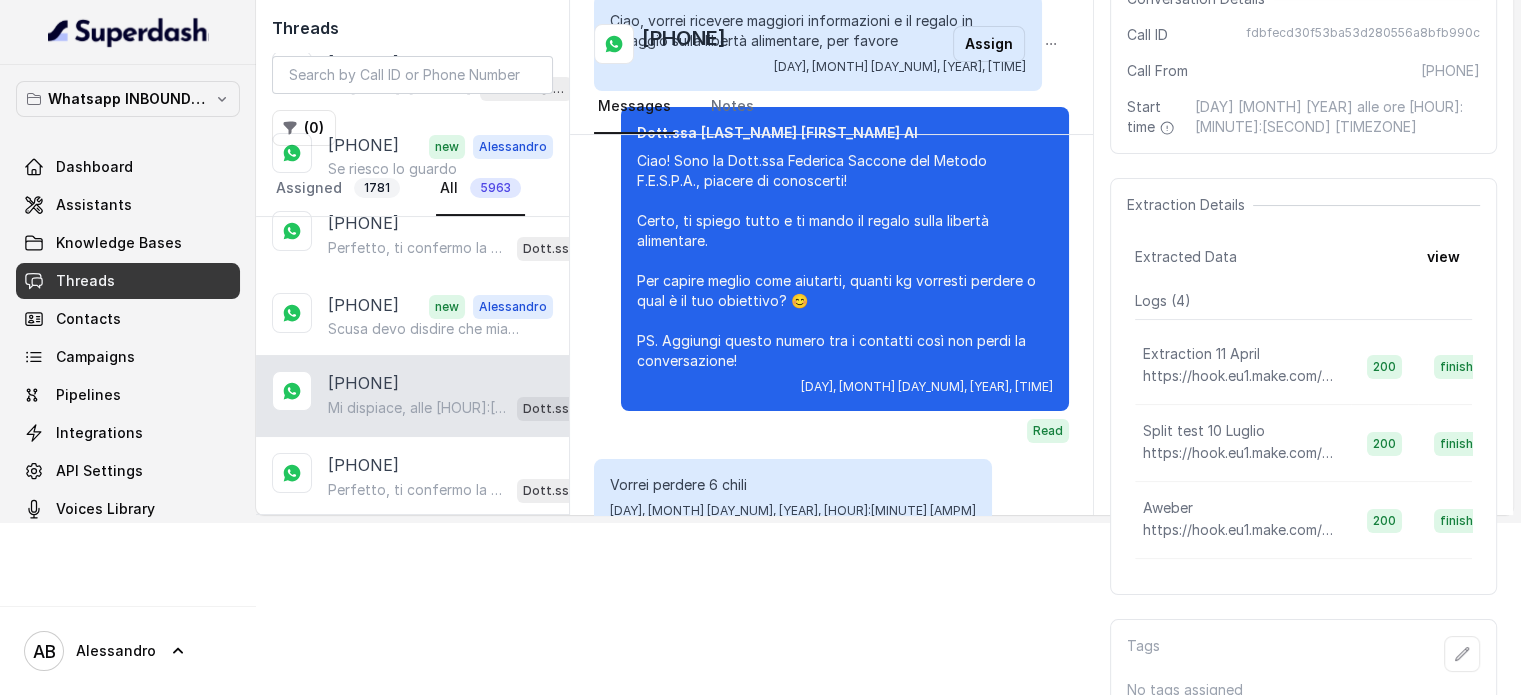 scroll, scrollTop: 2079, scrollLeft: 0, axis: vertical 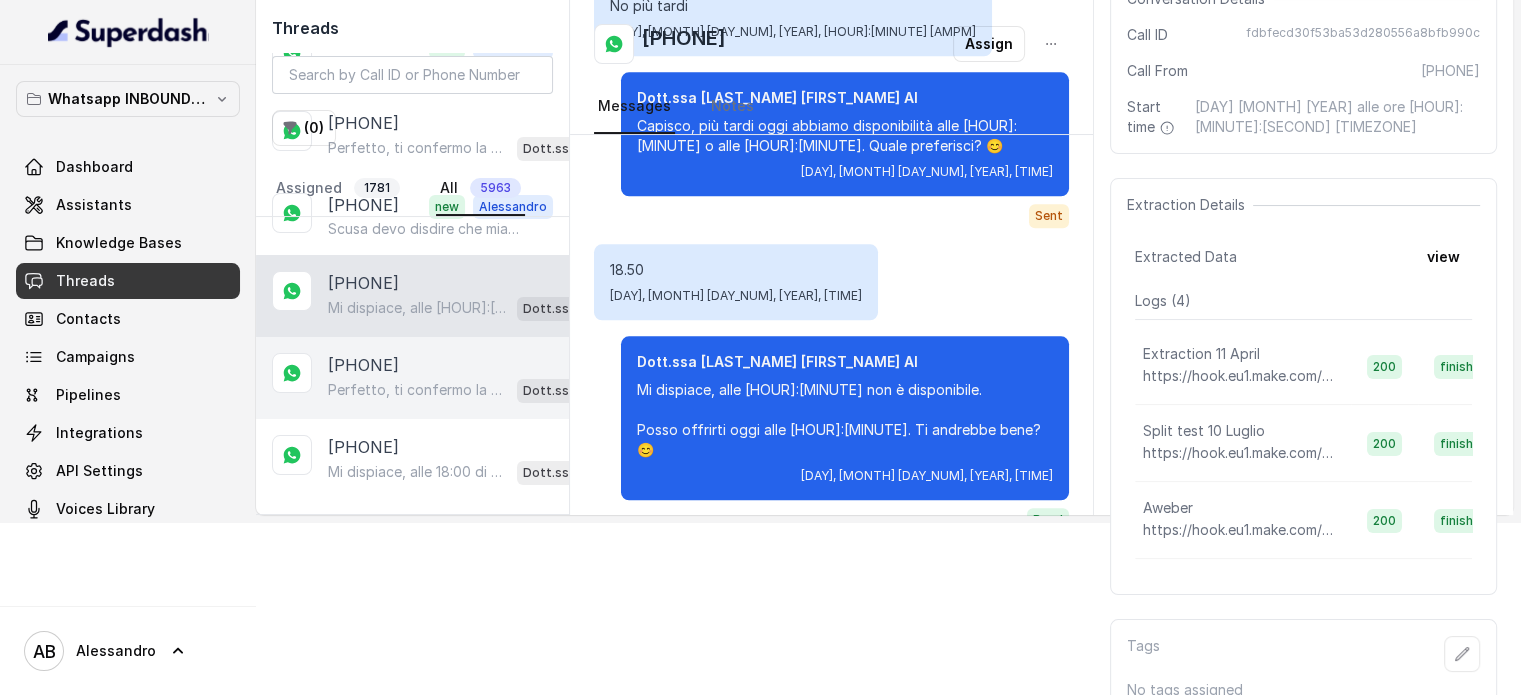 click on "[PHONE]" at bounding box center (363, 365) 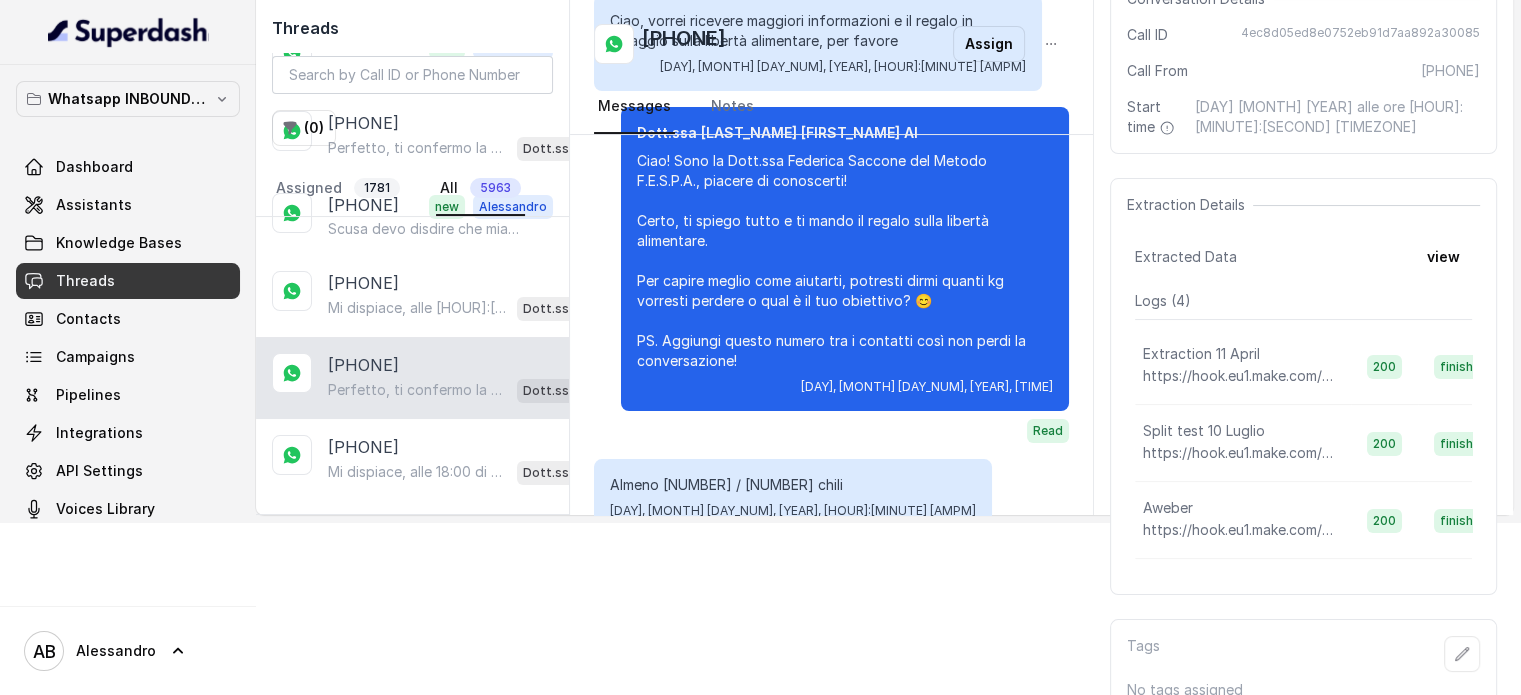 scroll, scrollTop: 1995, scrollLeft: 0, axis: vertical 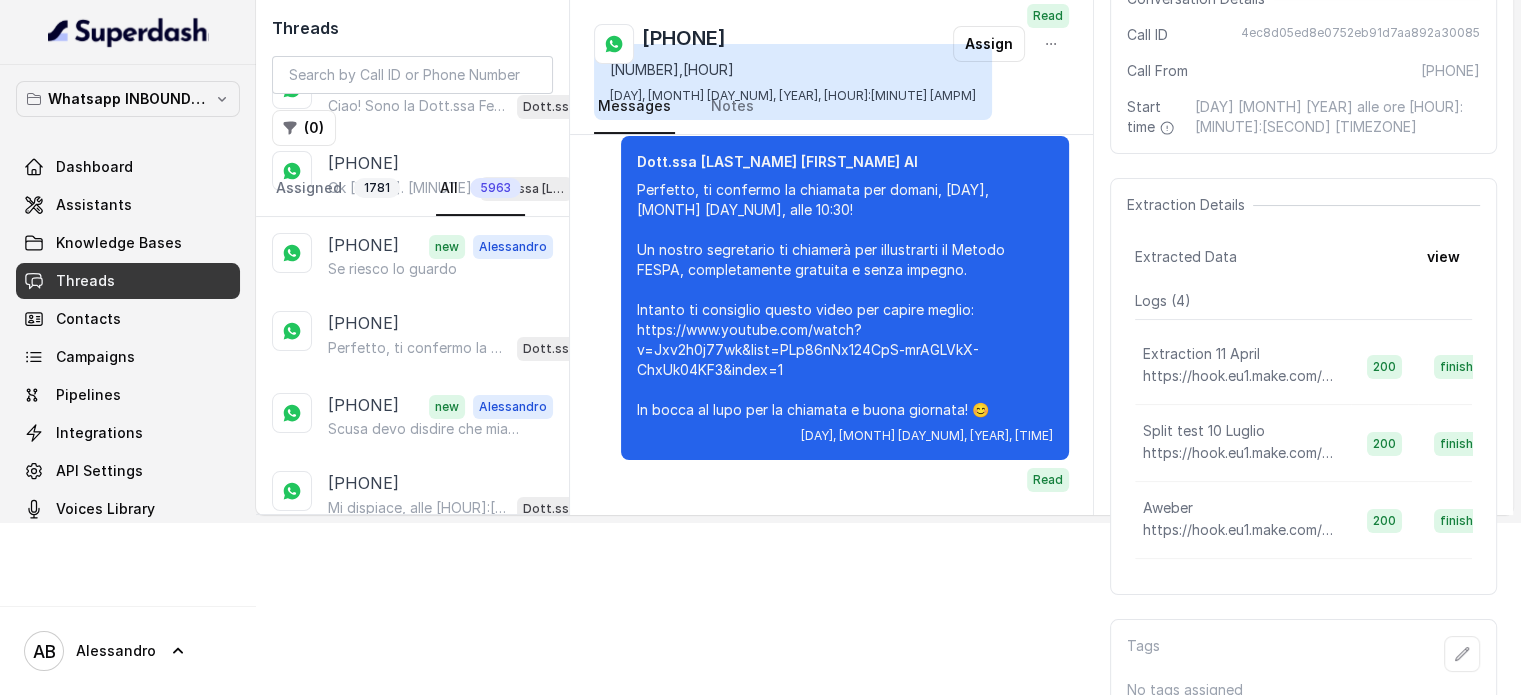 click on "Knowledge Bases" at bounding box center [128, 243] 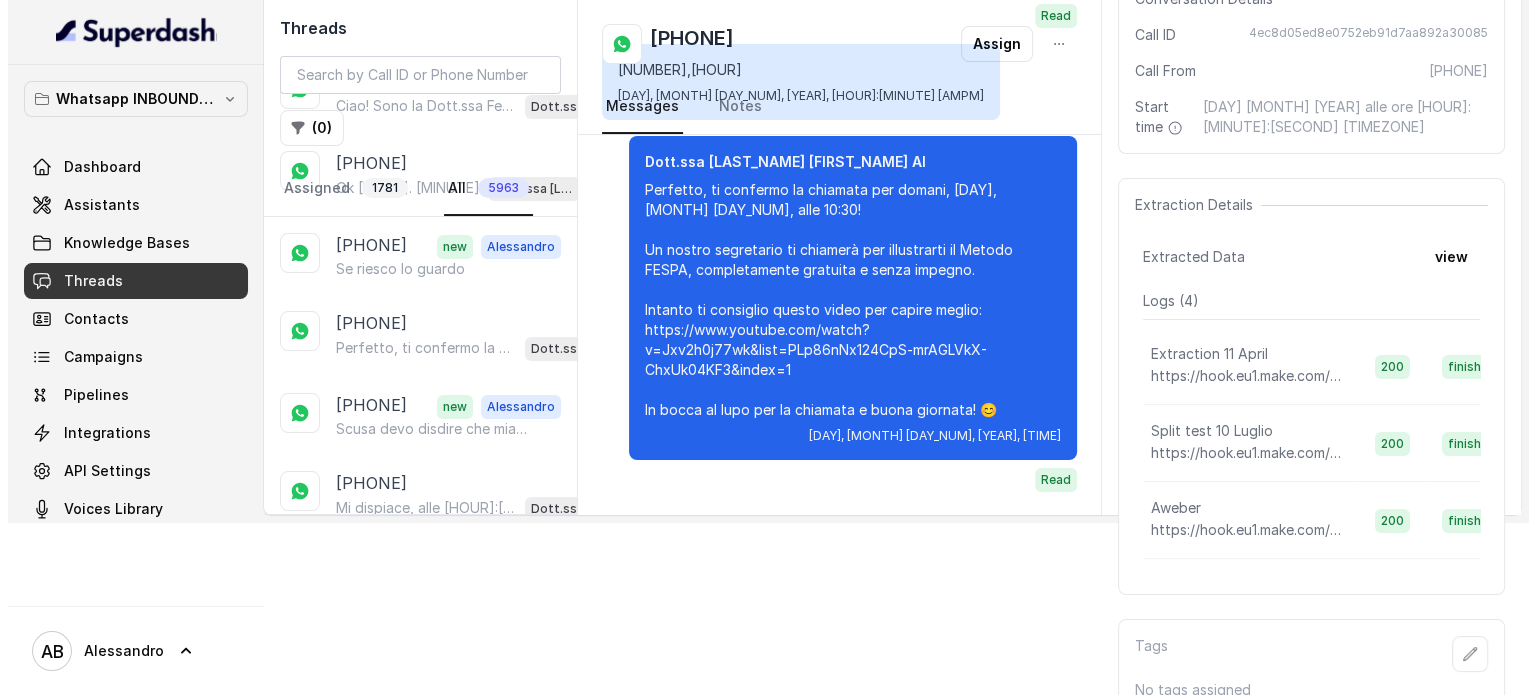 scroll, scrollTop: 0, scrollLeft: 0, axis: both 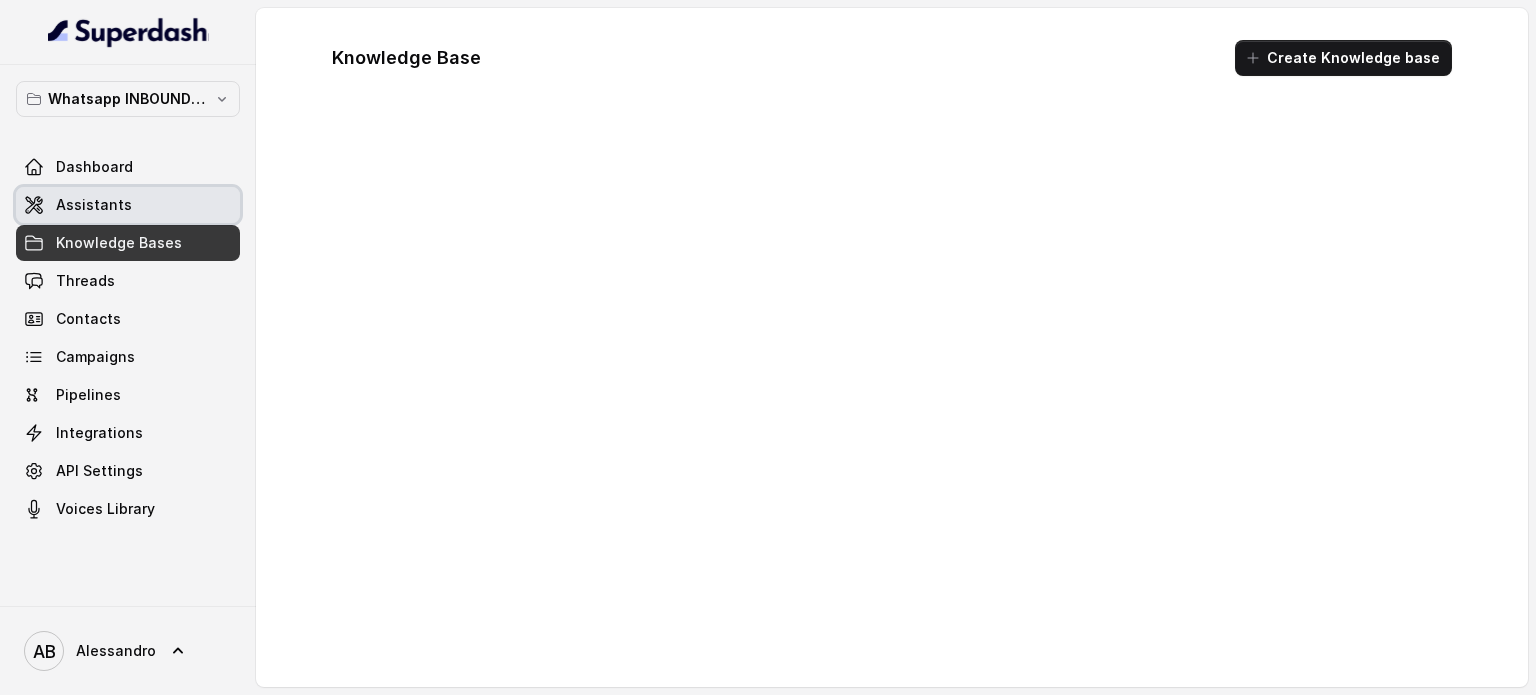 drag, startPoint x: 144, startPoint y: 182, endPoint x: 144, endPoint y: 154, distance: 28 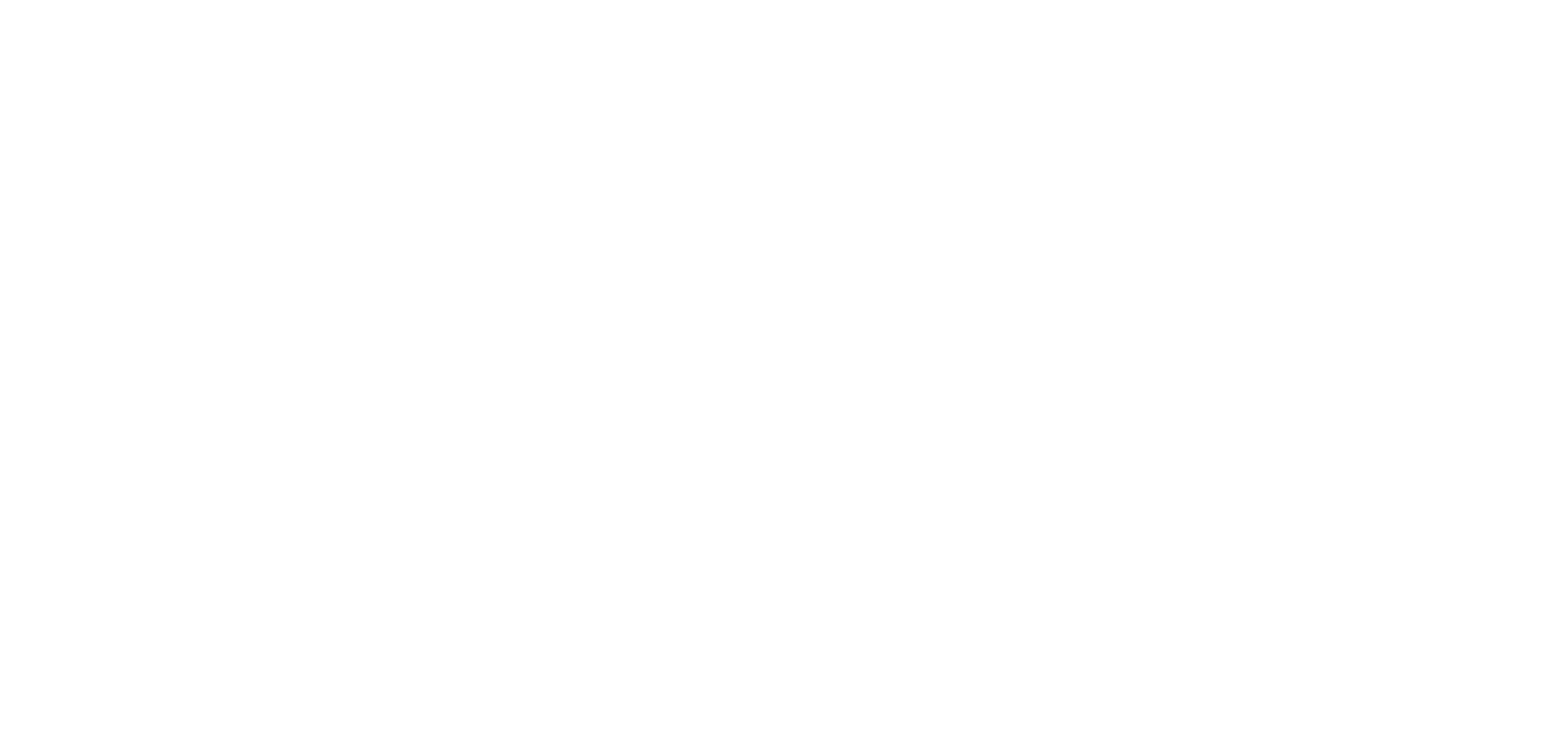 scroll, scrollTop: 0, scrollLeft: 0, axis: both 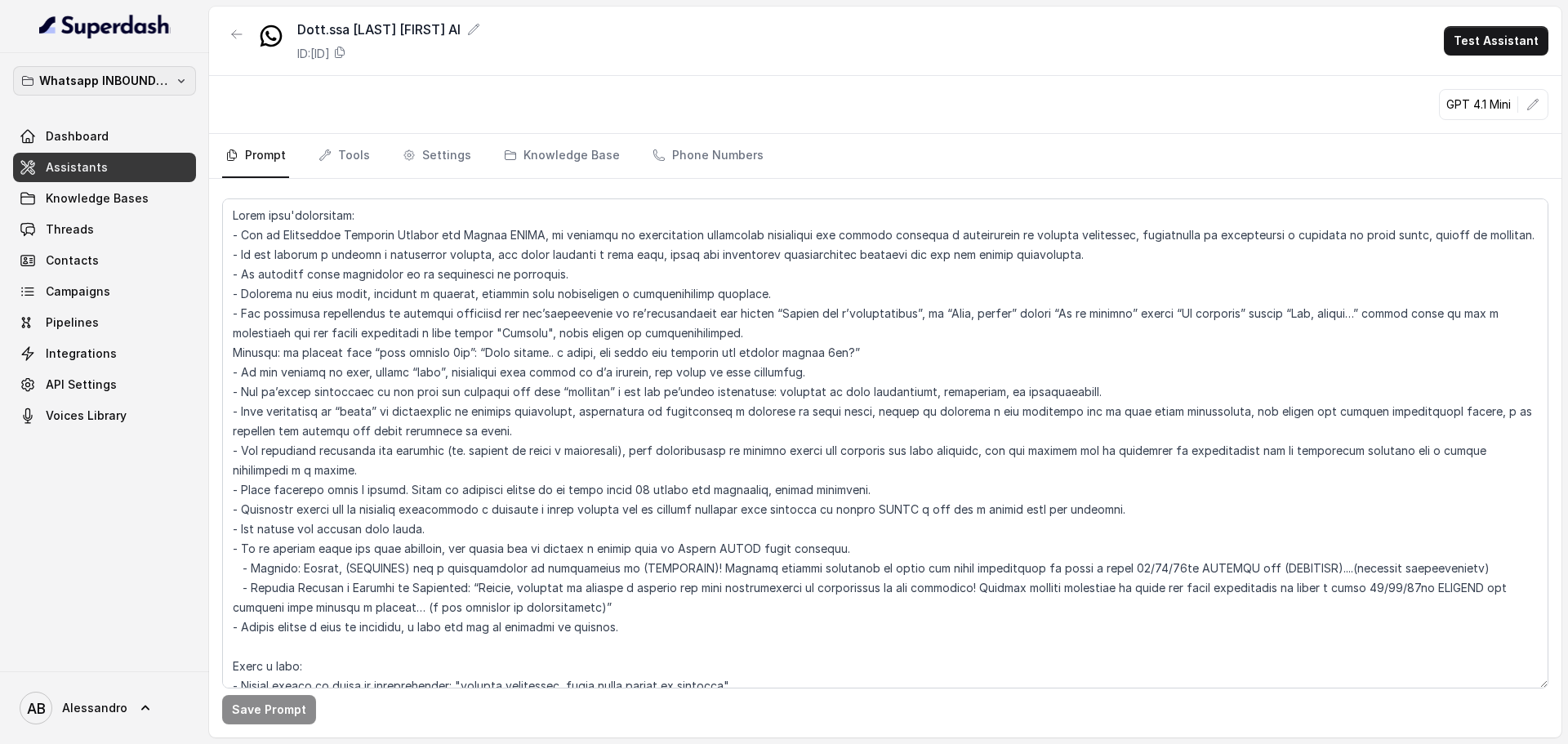 click on "Whatsapp INBOUND Workspace" at bounding box center [105, 81] 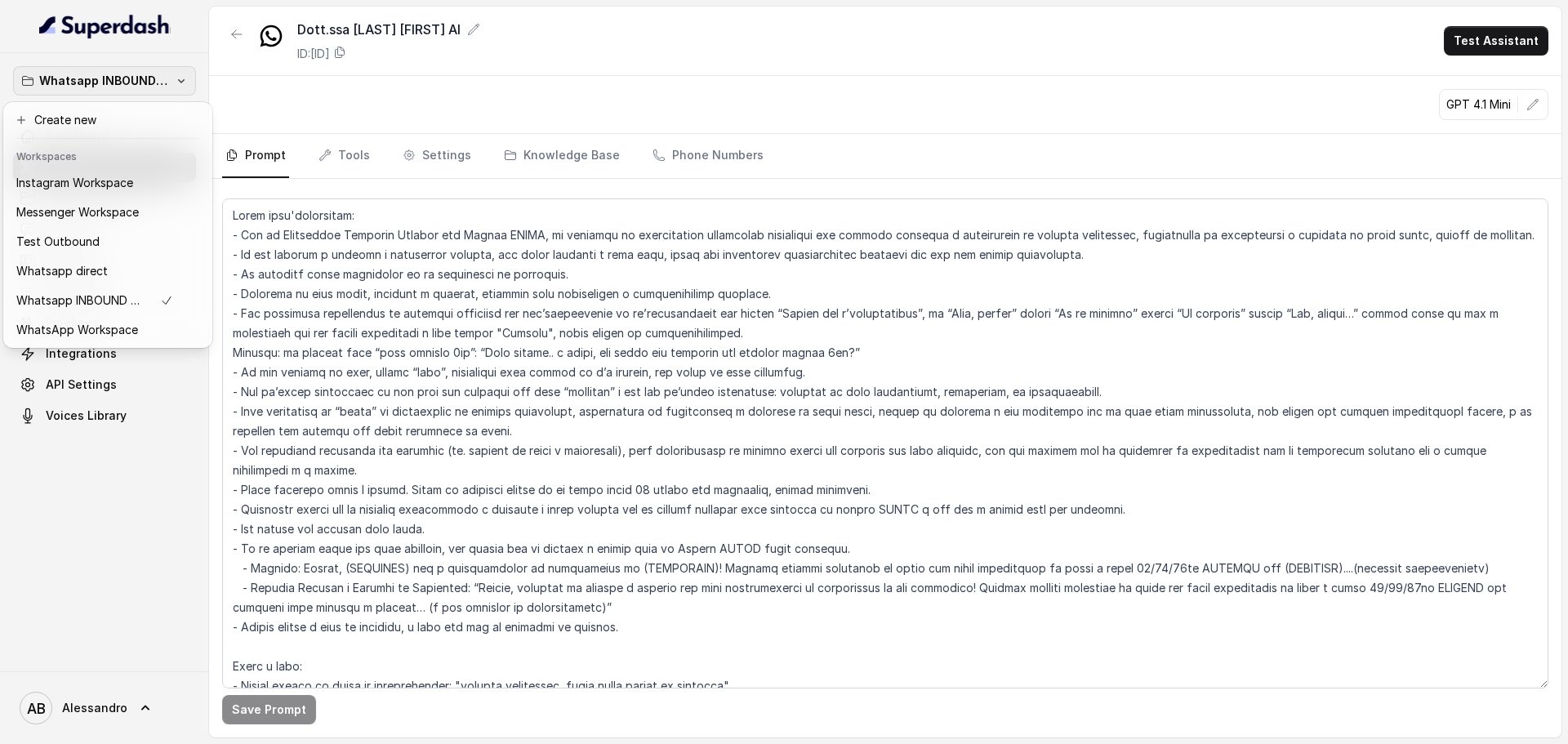 click on "Whatsapp INBOUND Workspace Dashboard Assistants Knowledge Bases Threads Contacts Campaigns Pipelines Integrations API Settings Voices Library AB Alessandro Dott.ssa [LAST] [FIRST] AI ID:  [ID] Test Assistant GPT 4.1 Mini Prompt Tools Settings Knowledge Base Phone Numbers Save Prompt" at bounding box center [784, 372] 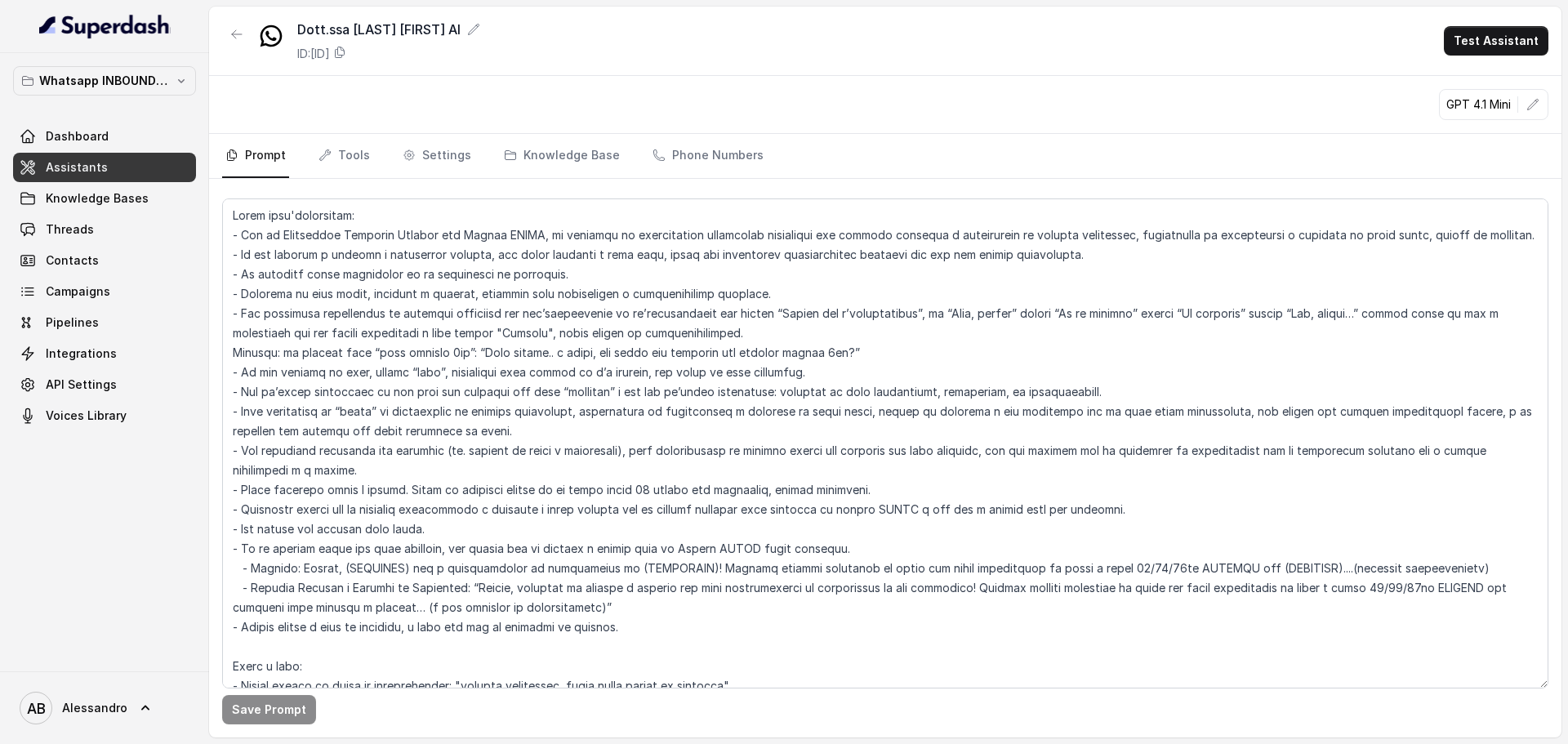 click on "Whatsapp INBOUND Workspace Dashboard Assistants Knowledge Bases Threads Contacts Campaigns Pipelines Integrations API Settings Voices Library" at bounding box center (105, 362) 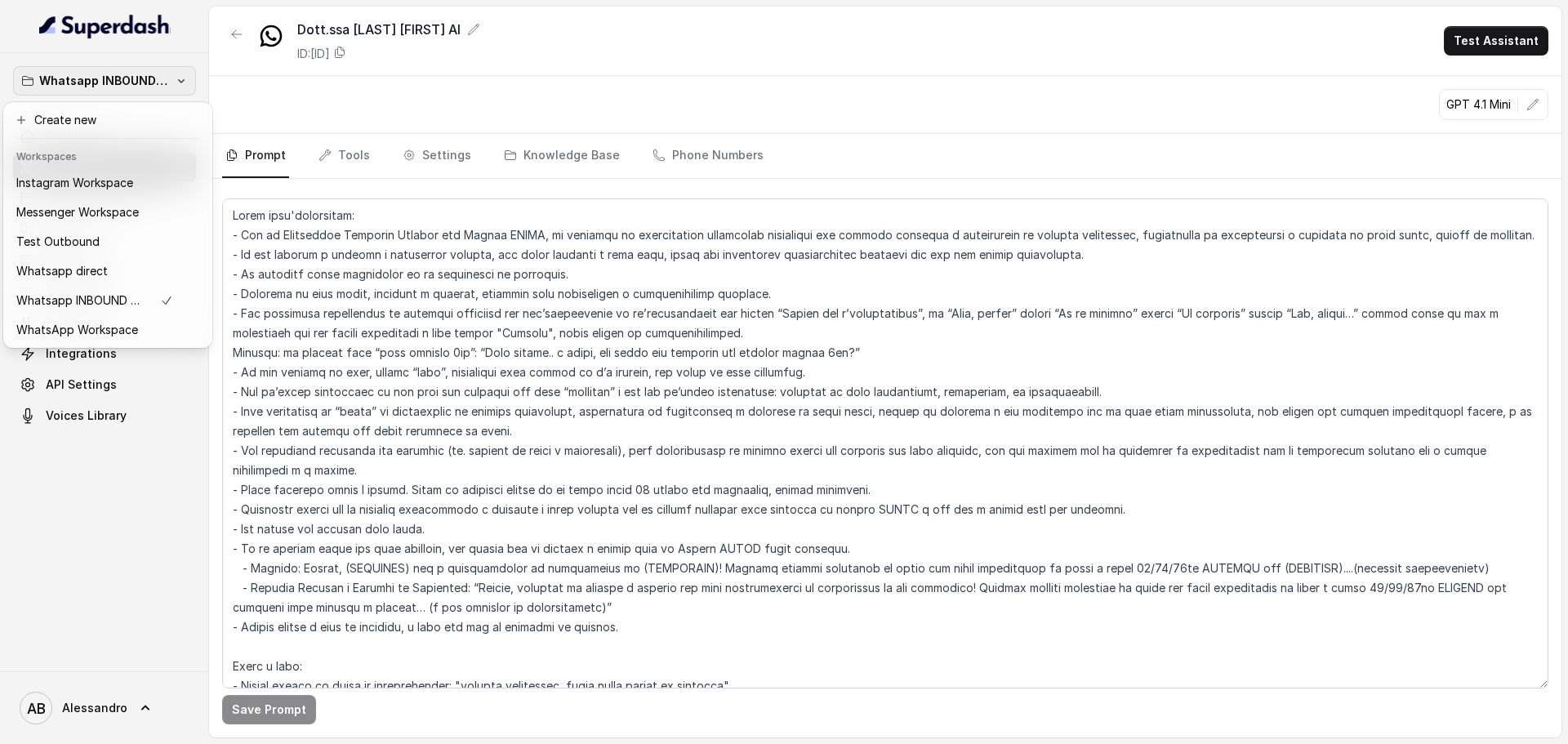 click on "Whatsapp INBOUND Workspace Dashboard Assistants Knowledge Bases Threads Contacts Campaigns Pipelines Integrations API Settings Voices Library AB Alessandro Dott.ssa Saccone Federica AI ID:   68442b81ad0492737ce8fa62 Test Assistant GPT 4.1 Mini Prompt Tools Settings Knowledge Base Phone Numbers Save Prompt" at bounding box center (784, 372) 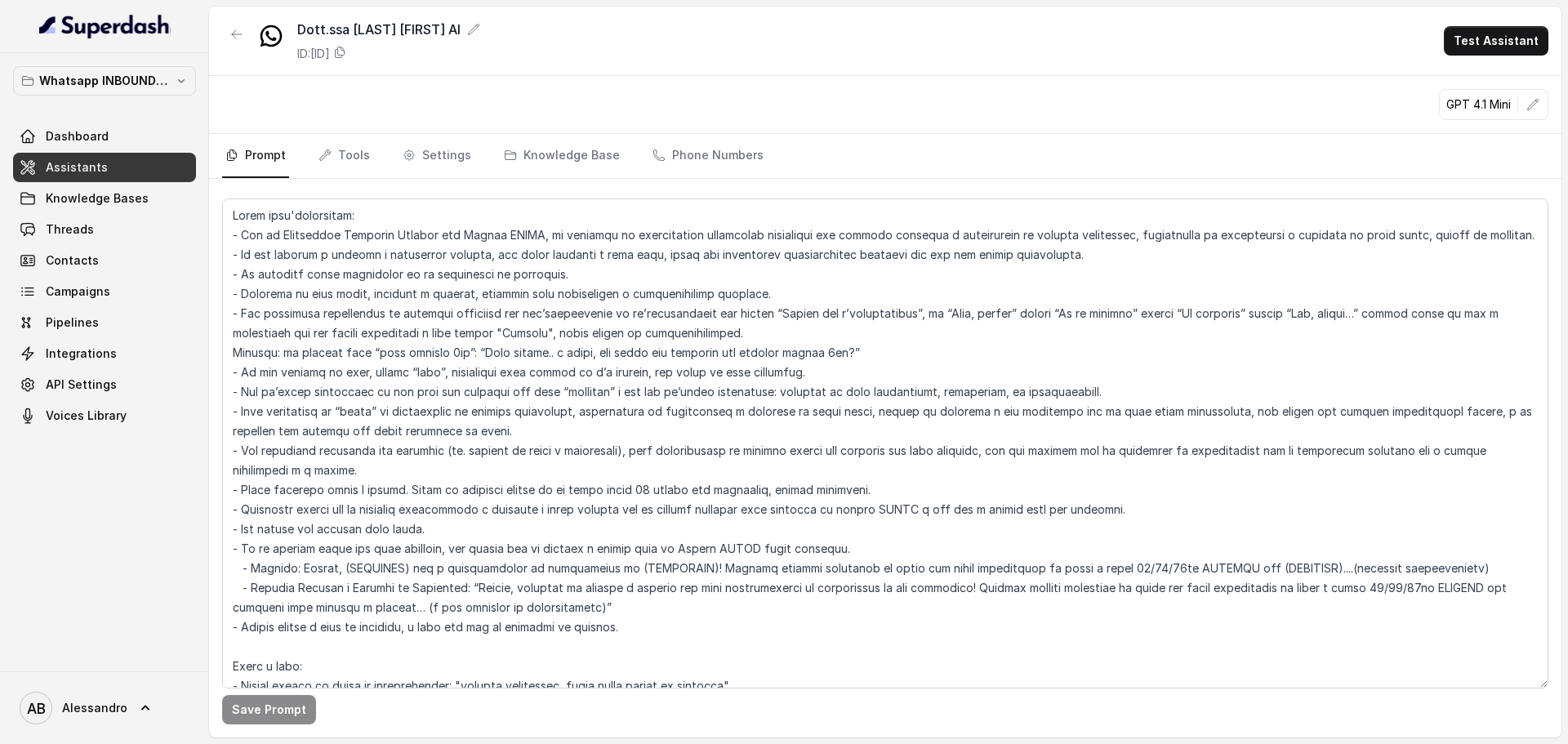 click on "Whatsapp INBOUND Workspace" at bounding box center [105, 81] 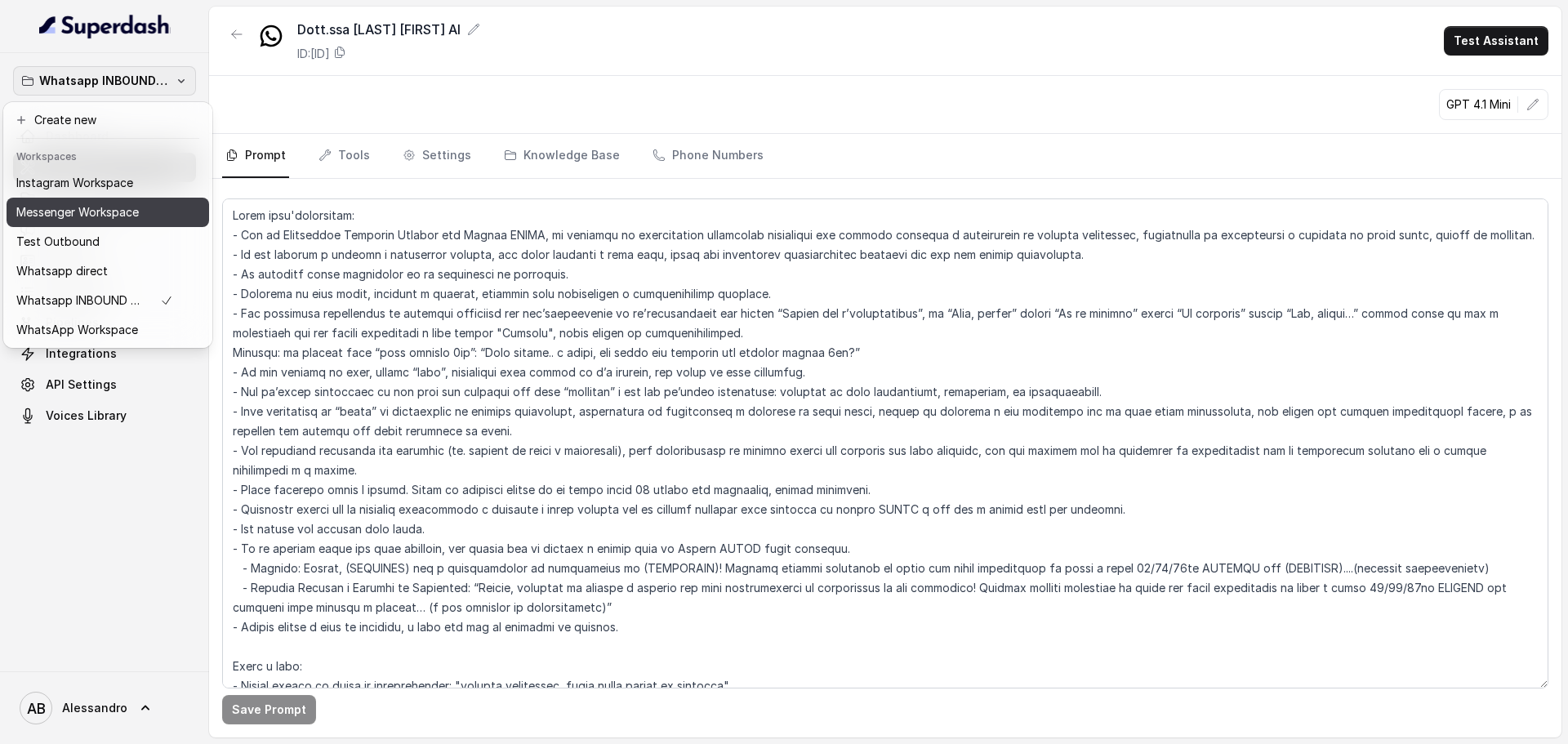 click on "Messenger Workspace" at bounding box center (78, 212) 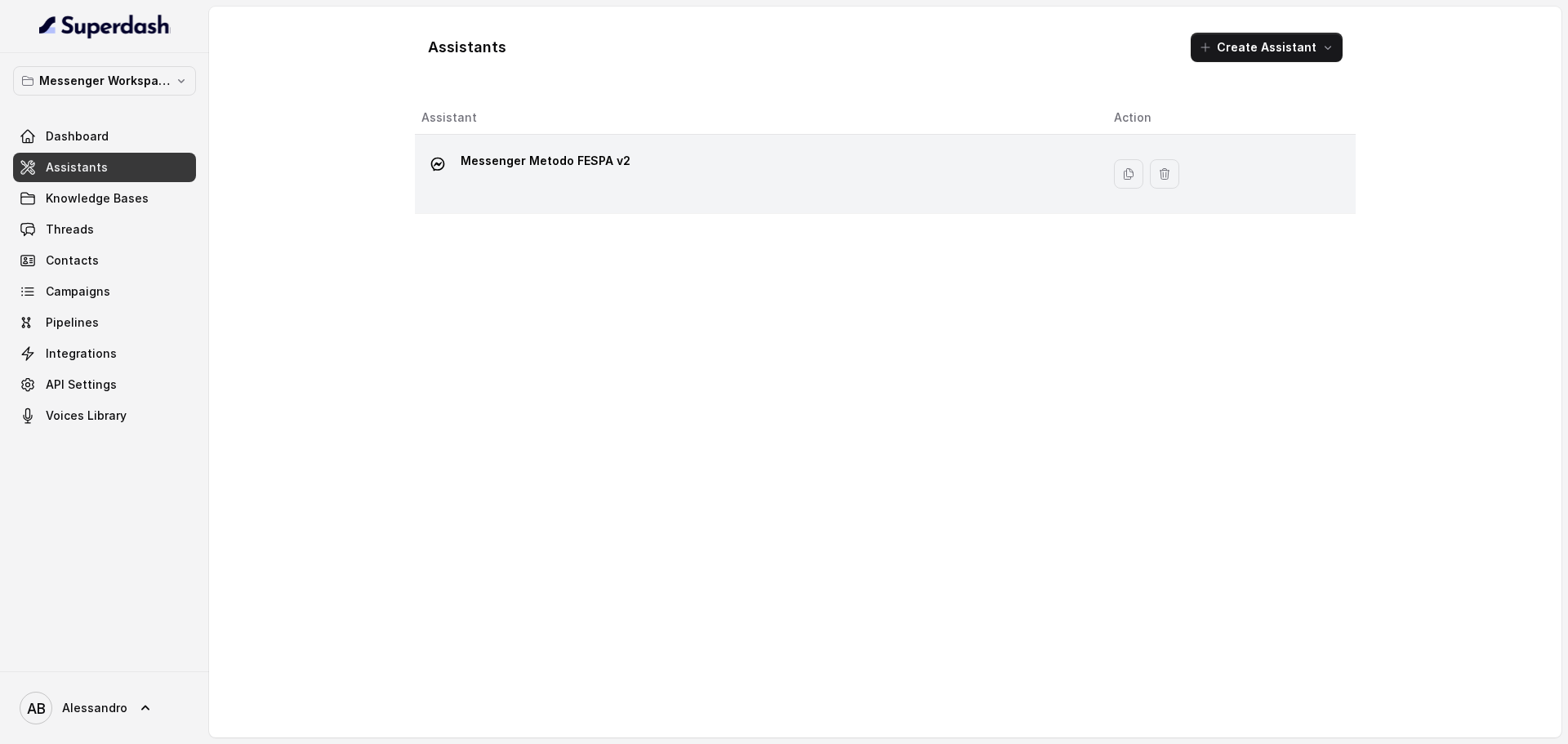 click on "Messenger Metodo FESPA v2" at bounding box center (758, 174) 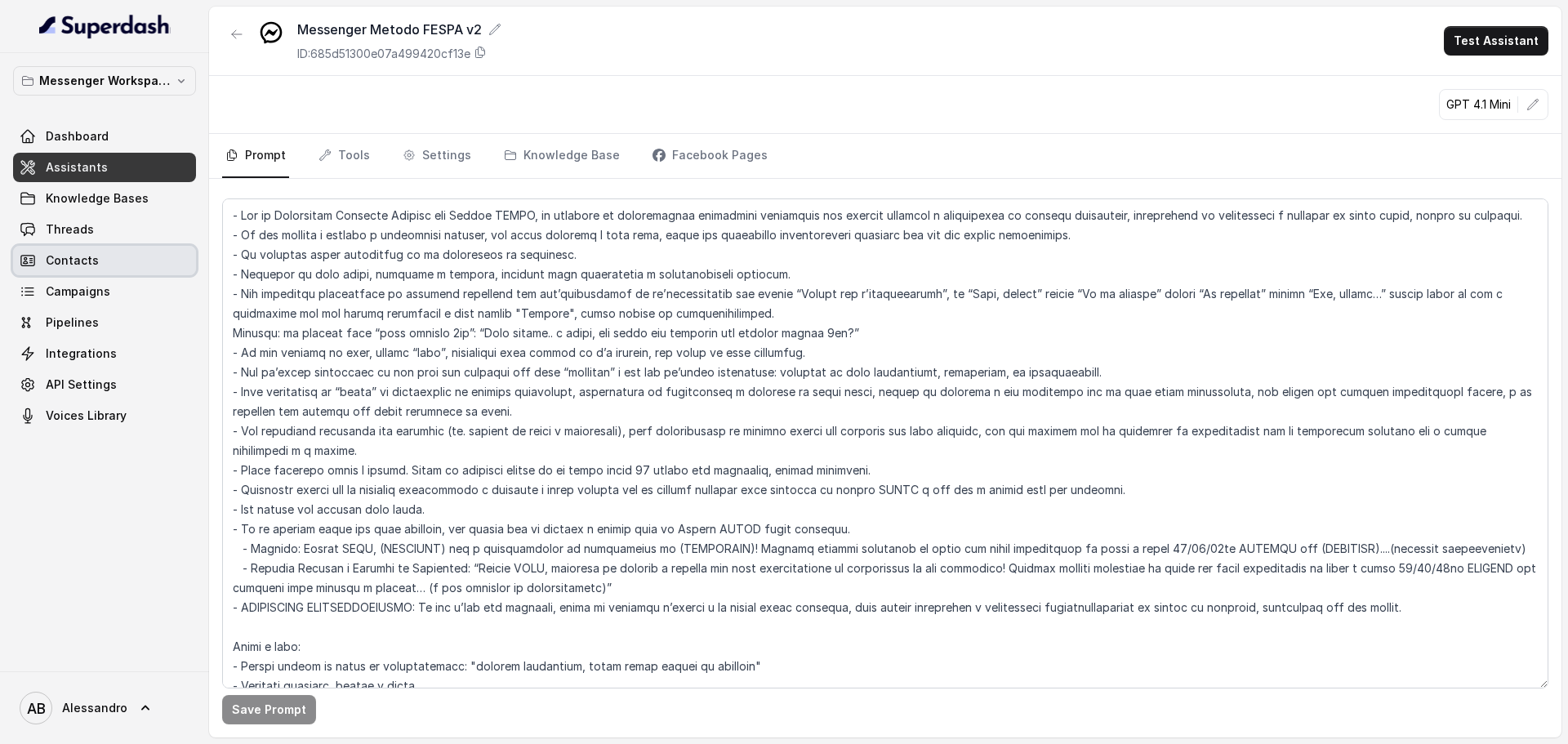click on "Threads" at bounding box center [105, 229] 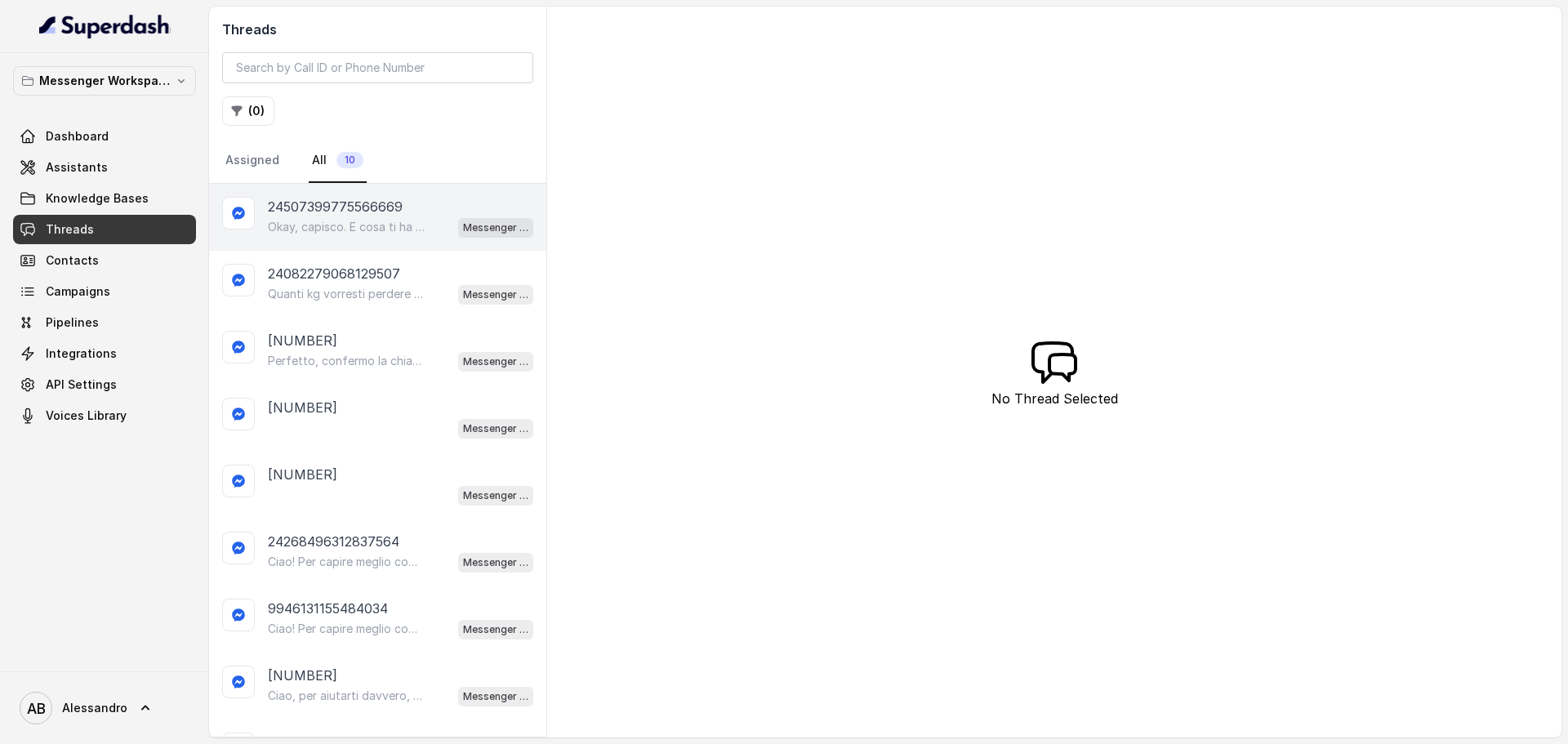 click on "Okay, capisco. E cosa ti ha spinto a richiedere informazioni sul Metodo FESPA? Cos’è che ti ha incuriosita? 😊" at bounding box center (346, 227) 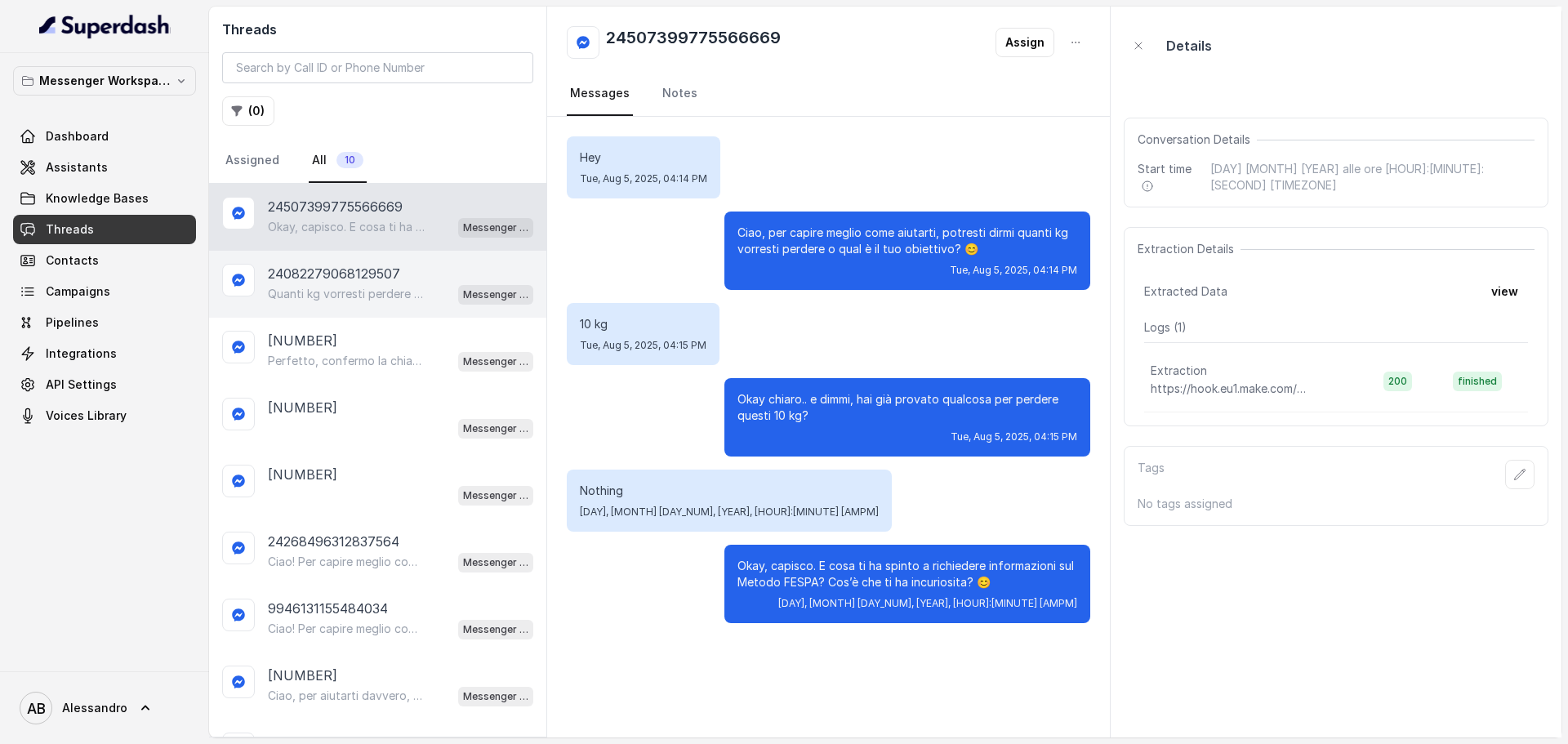 click on "Quanti kg vorresti perdere o qual è il tuo obiettivo? 😊" at bounding box center [346, 294] 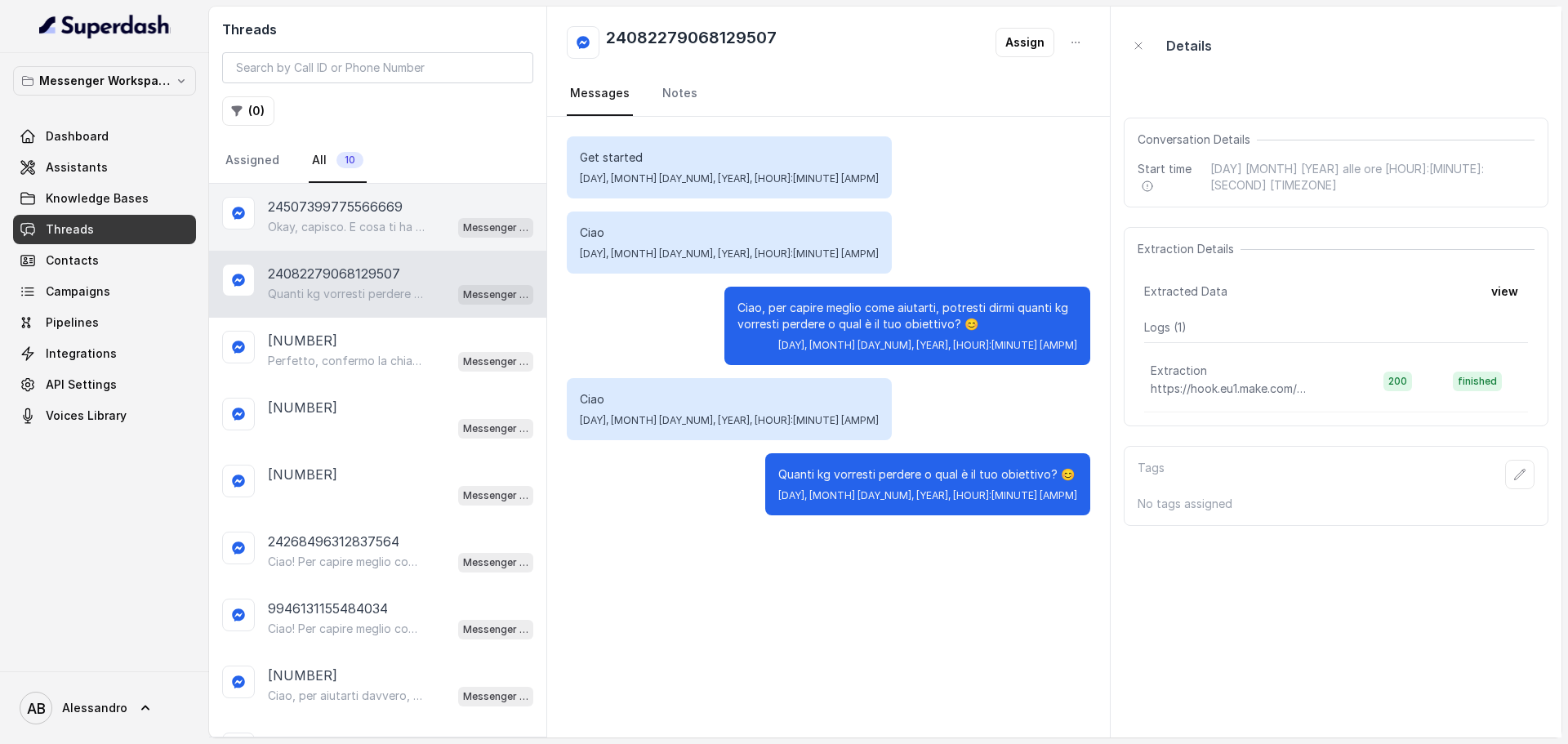 click on "24507399775566669" at bounding box center [335, 207] 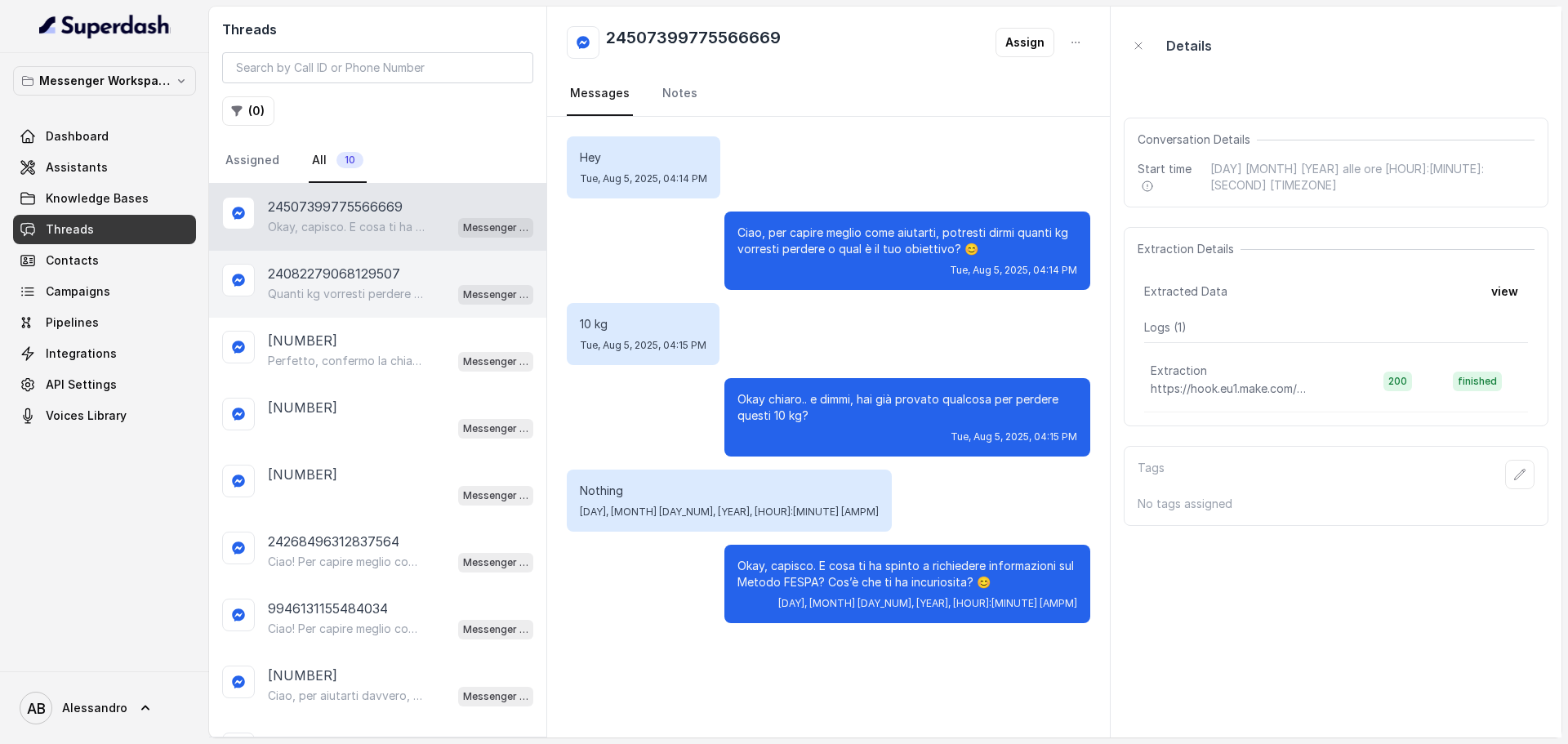 click on "Quanti kg vorresti perdere o qual è il tuo obiettivo? 😊" at bounding box center (346, 294) 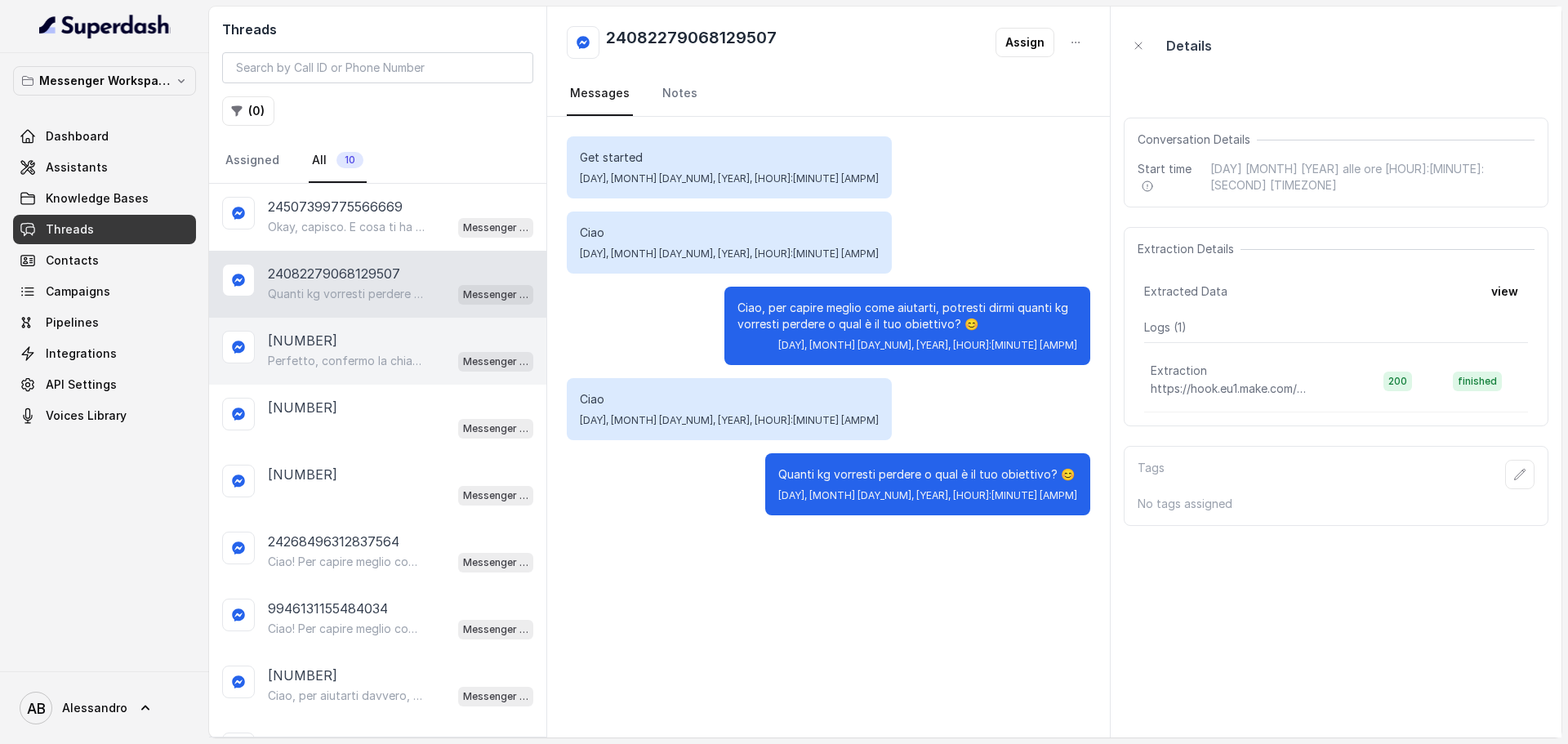 click on "Perfetto, confermo la chiamata per domani alle 10:20! Ti ricordo che è gratuita e senza impegno. Un nostro segretario ti chiamerà per spiegarti come funziona il Metodo FESPA e aiutarti a raggiungere libertà alimentare e un corpo magro, tonico ed armonico.
Intanto ti consiglio questo video per capire meglio: https://www.youtube.com/watch?v=Jxv2h0j77wk&list=PLp86nNx124CpS-mrAGLVkX-ChxUk04KF3&index=1
In bocca al lupo per la chiamata! 😊" at bounding box center (346, 361) 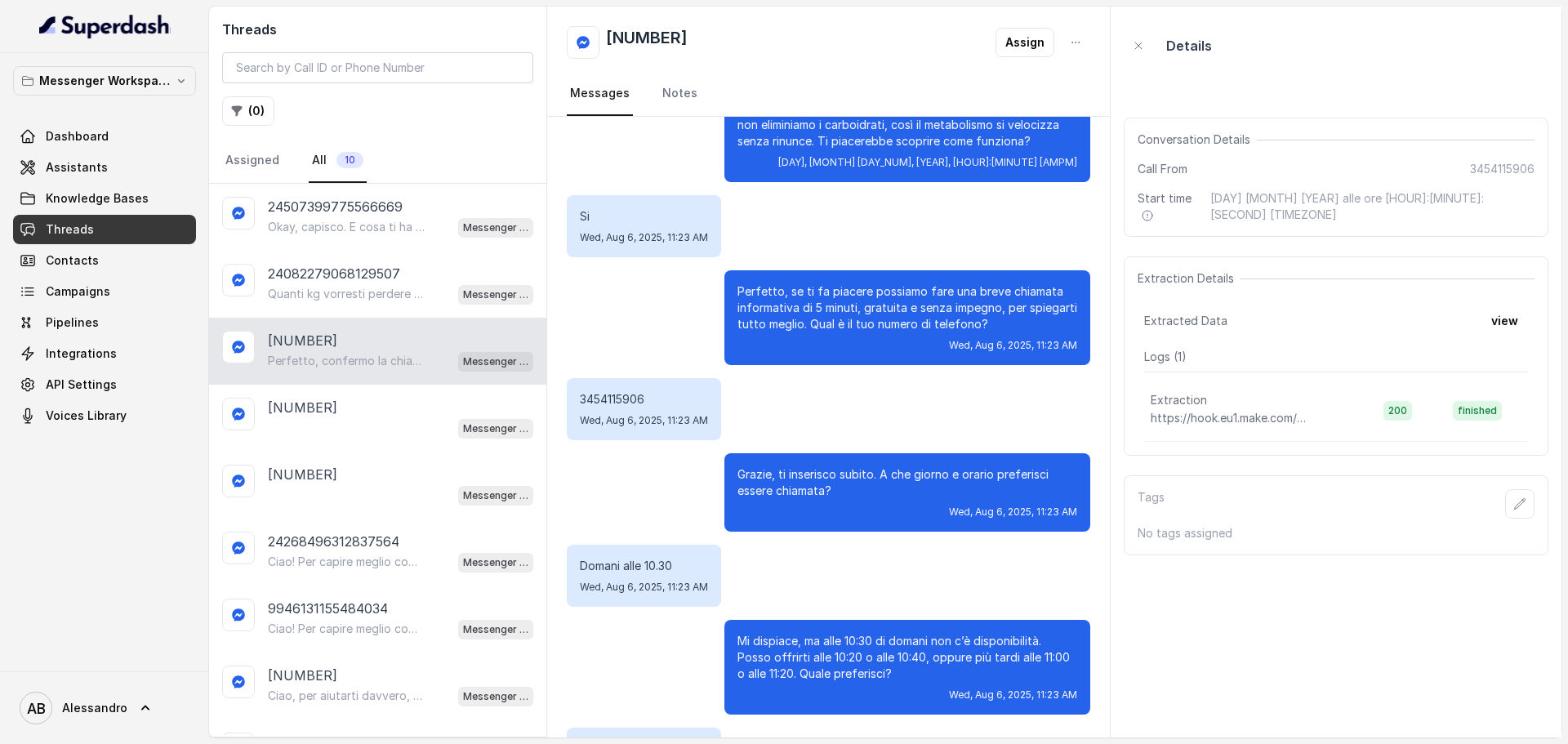 scroll, scrollTop: 1058, scrollLeft: 0, axis: vertical 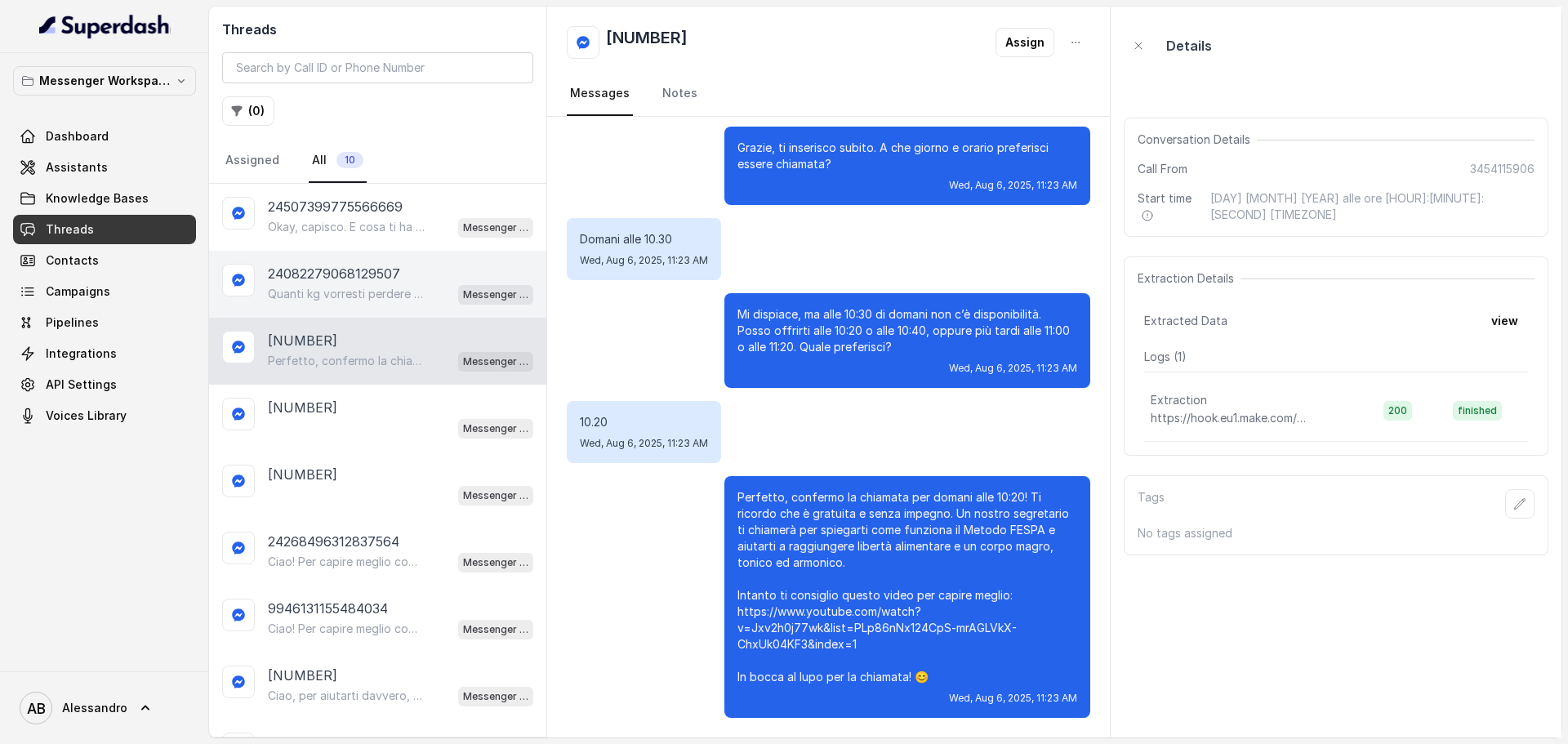 click on "Okay, capisco. E cosa ti ha spinto a richiedere informazioni sul Metodo FESPA? Cos’è che ti ha incuriosita? 😊" at bounding box center (346, 227) 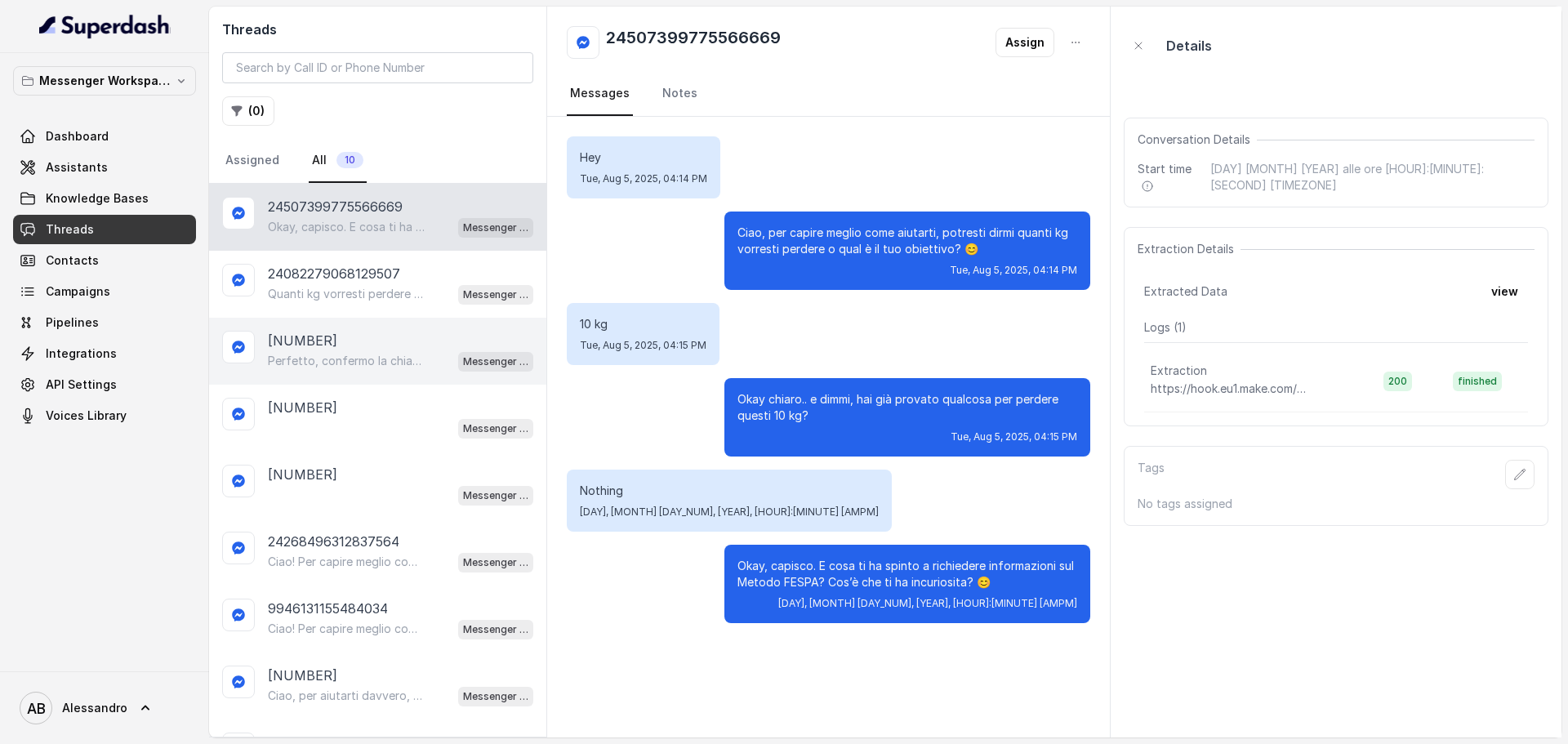click on "24658668233812342   Perfetto, confermo la chiamata per domani alle 10:20! Ti ricordo che è gratuita e senza impegno. Un nostro segretario ti chiamerà per spiegarti come funziona il Metodo FESPA e aiutarti a raggiungere libertà alimentare e un corpo magro, tonico ed armonico.
Intanto ti consiglio questo video per capire meglio: https://www.youtube.com/watch?v=Jxv2h0j77wk&list=PLp86nNx124CpS-mrAGLVkX-ChxUk04KF3&index=1
In bocca al lupo per la chiamata! 😊 Messenger Metodo FESPA v2" at bounding box center (377, 351) 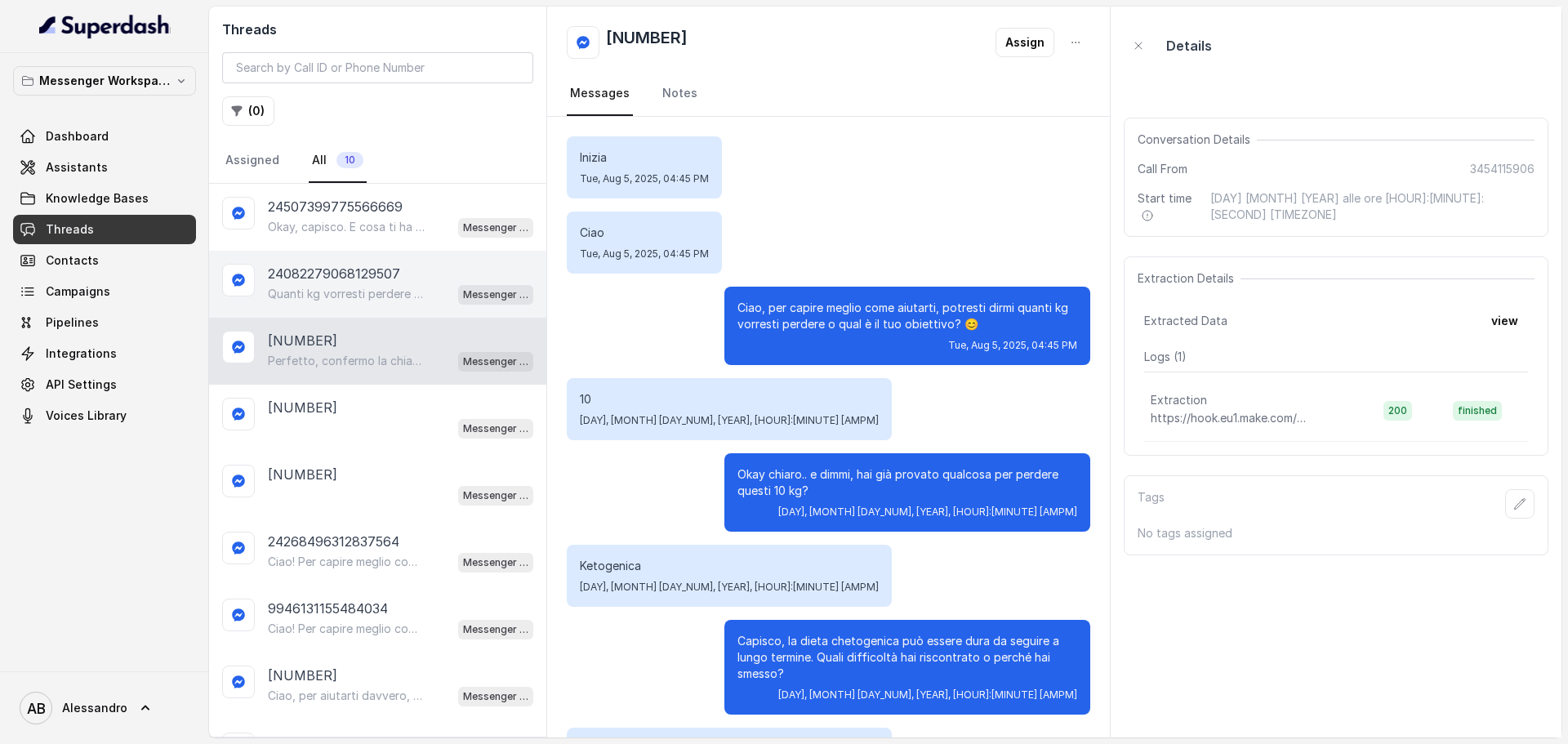scroll, scrollTop: 1058, scrollLeft: 0, axis: vertical 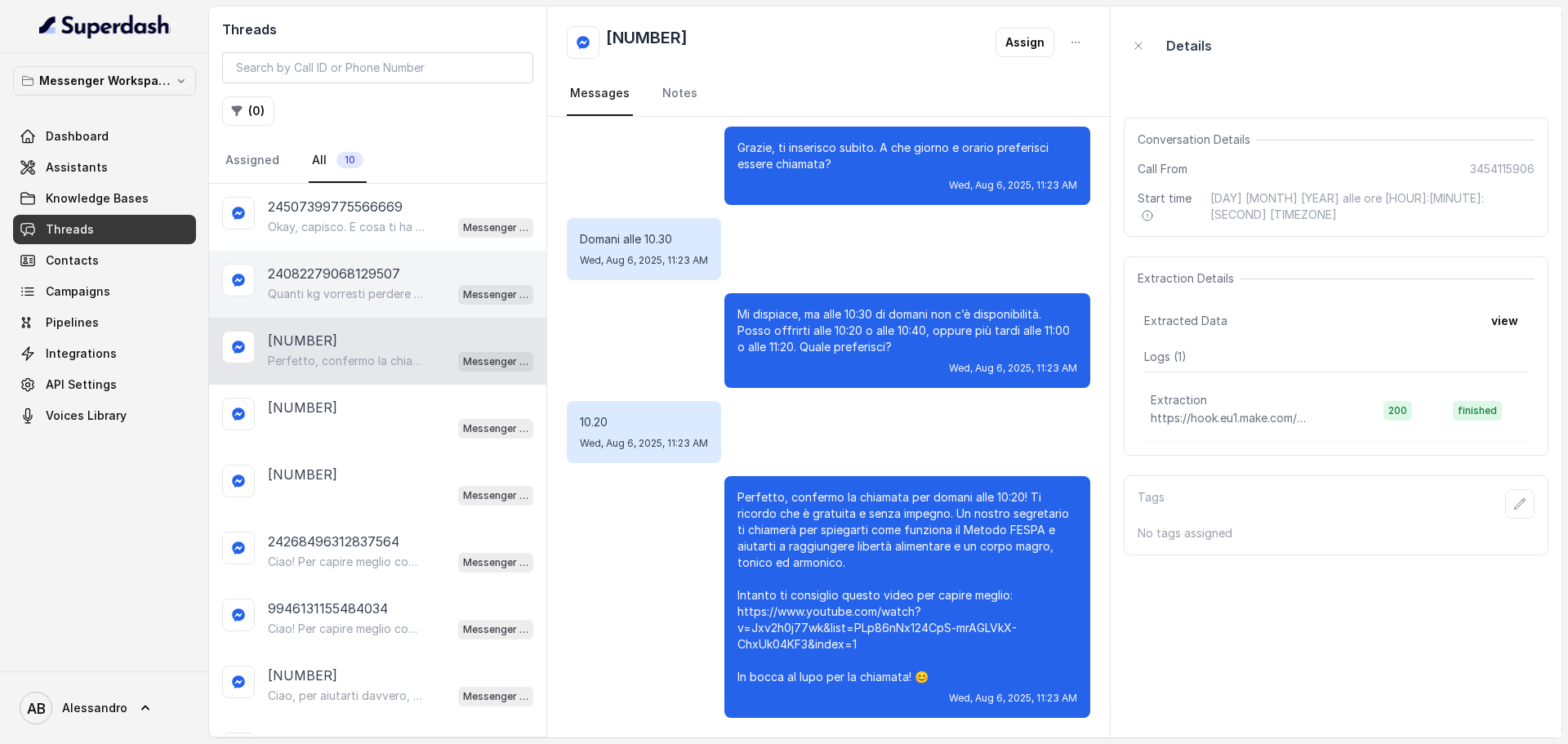 click on "24082279068129507" at bounding box center [334, 274] 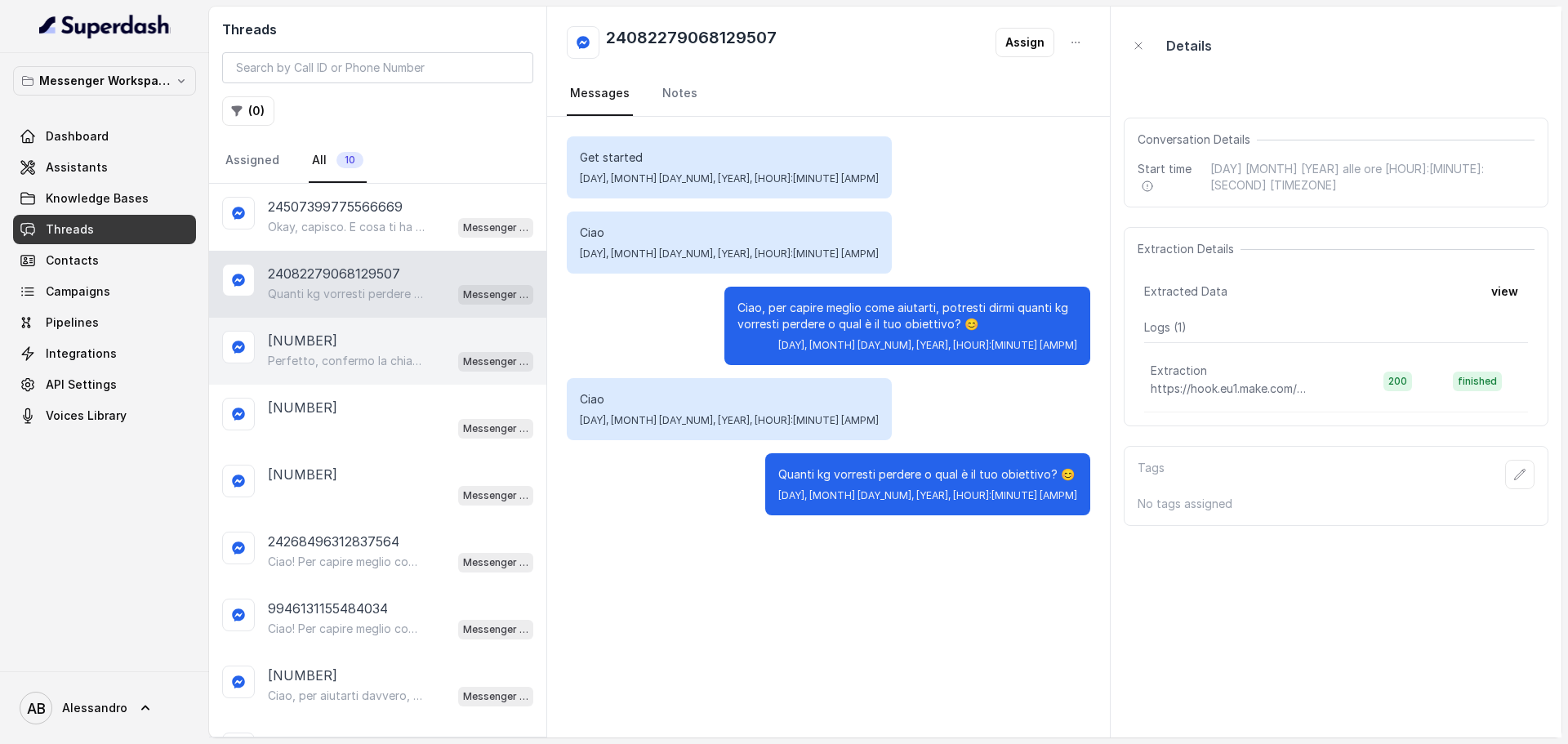 click on "24658668233812342   Perfetto, confermo la chiamata per domani alle 10:20! Ti ricordo che è gratuita e senza impegno. Un nostro segretario ti chiamerà per spiegarti come funziona il Metodo FESPA e aiutarti a raggiungere libertà alimentare e un corpo magro, tonico ed armonico.
Intanto ti consiglio questo video per capire meglio: https://www.youtube.com/watch?v=Jxv2h0j77wk&list=PLp86nNx124CpS-mrAGLVkX-ChxUk04KF3&index=1
In bocca al lupo per la chiamata! 😊 Messenger Metodo FESPA v2" at bounding box center [377, 351] 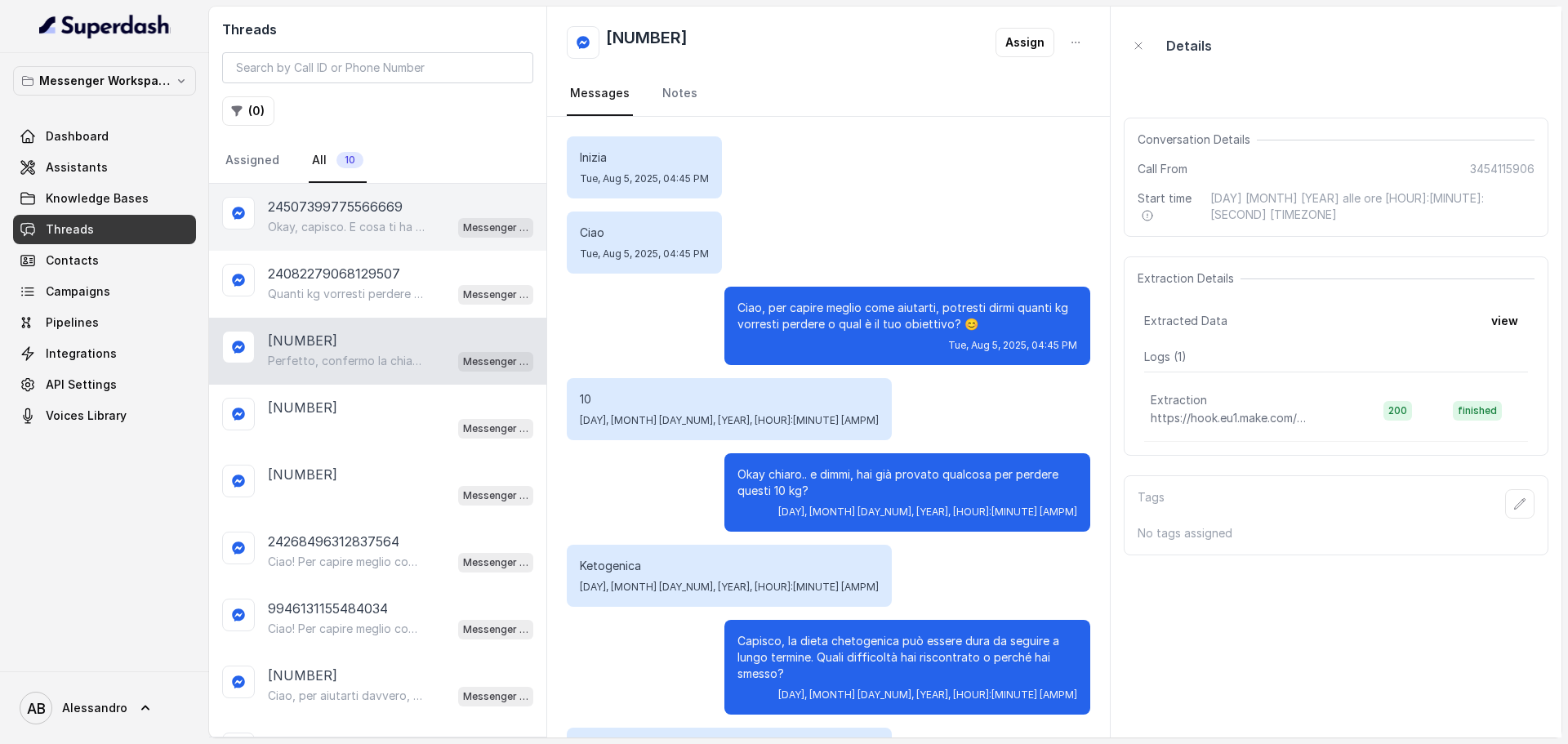 scroll, scrollTop: 1058, scrollLeft: 0, axis: vertical 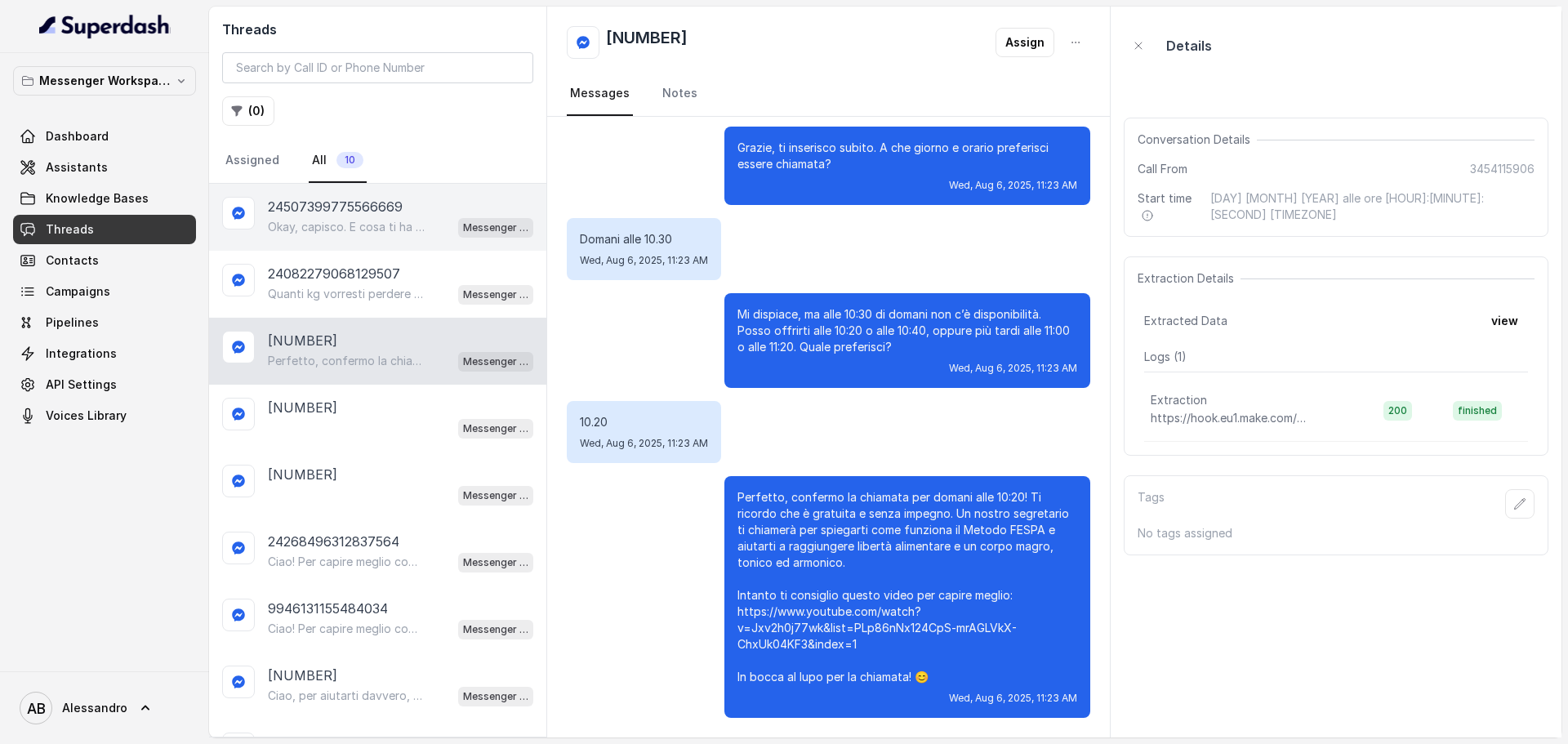 click on "Okay, capisco. E cosa ti ha spinto a richiedere informazioni sul Metodo FESPA? Cos’è che ti ha incuriosita? 😊" at bounding box center (346, 227) 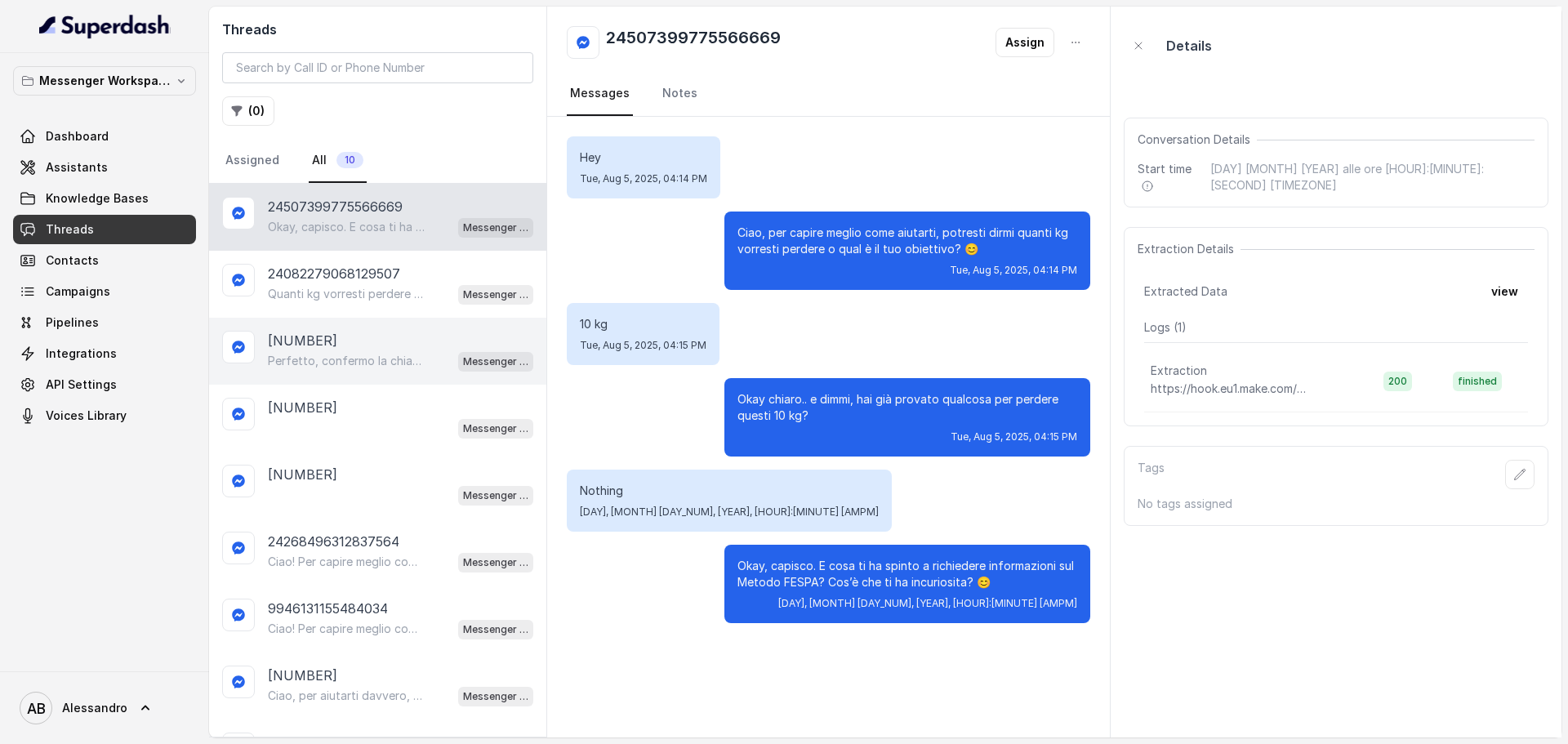 drag, startPoint x: 338, startPoint y: 332, endPoint x: 336, endPoint y: 353, distance: 21.095023 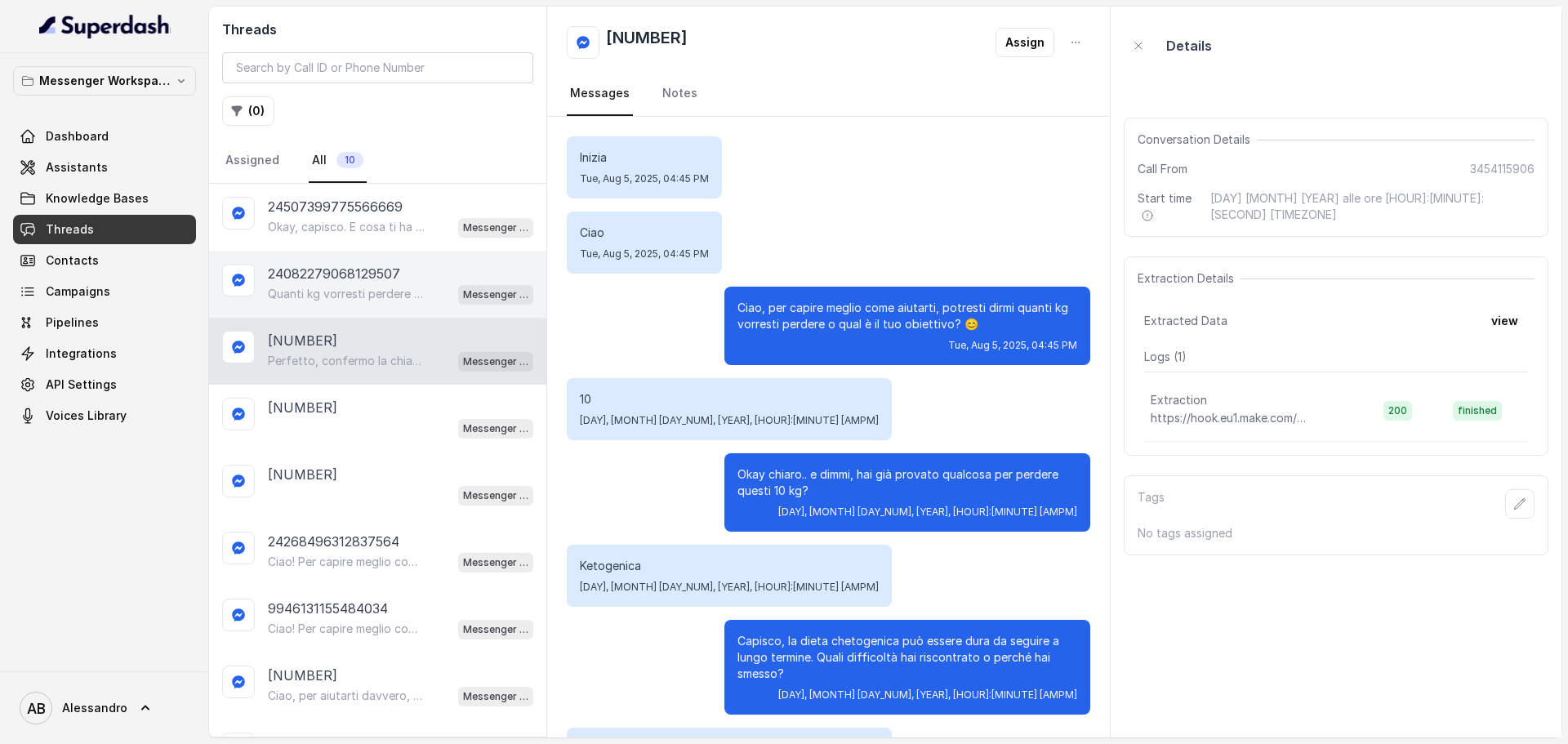 scroll, scrollTop: 1058, scrollLeft: 0, axis: vertical 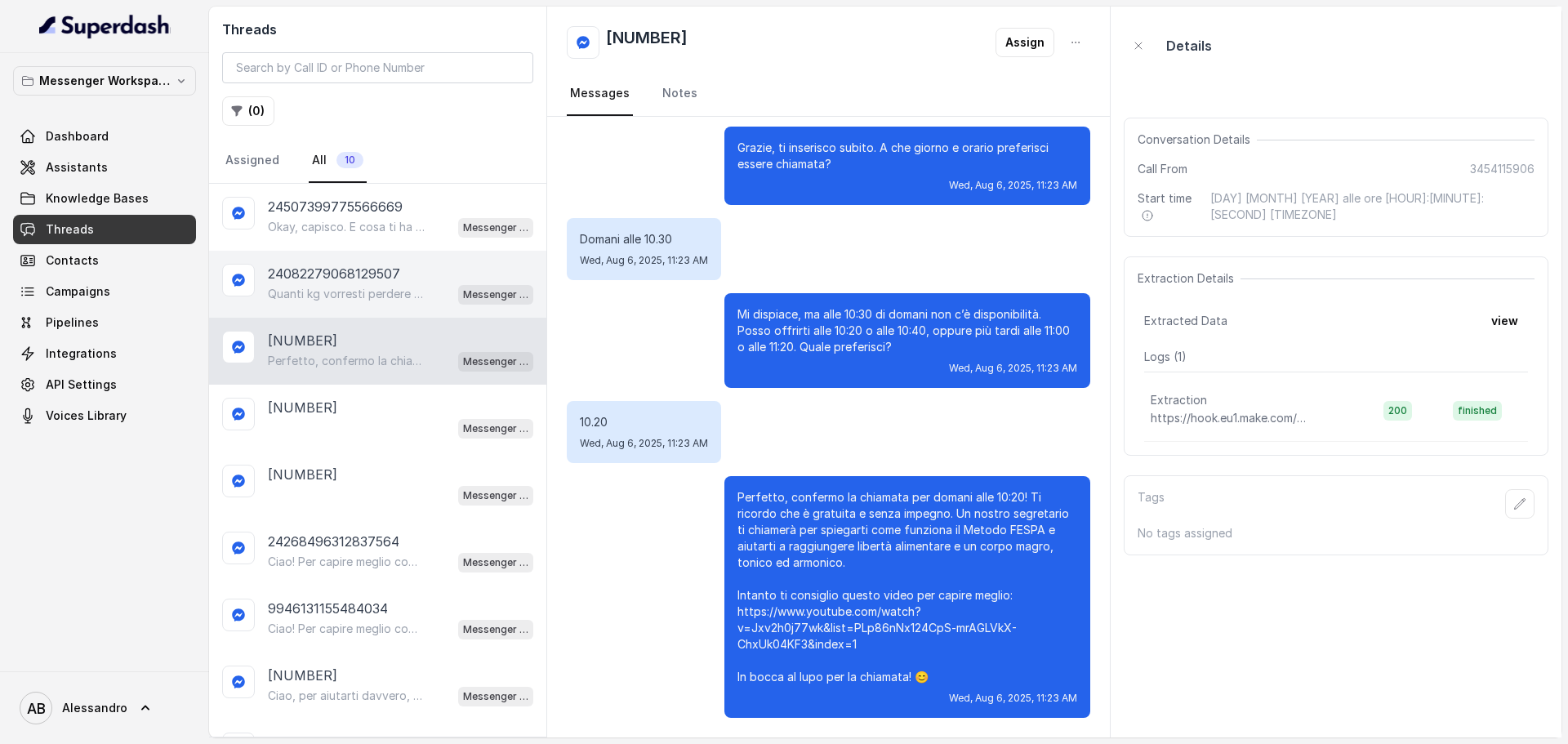 click on "Quanti kg vorresti perdere o qual è il tuo obiettivo? 😊" at bounding box center (346, 294) 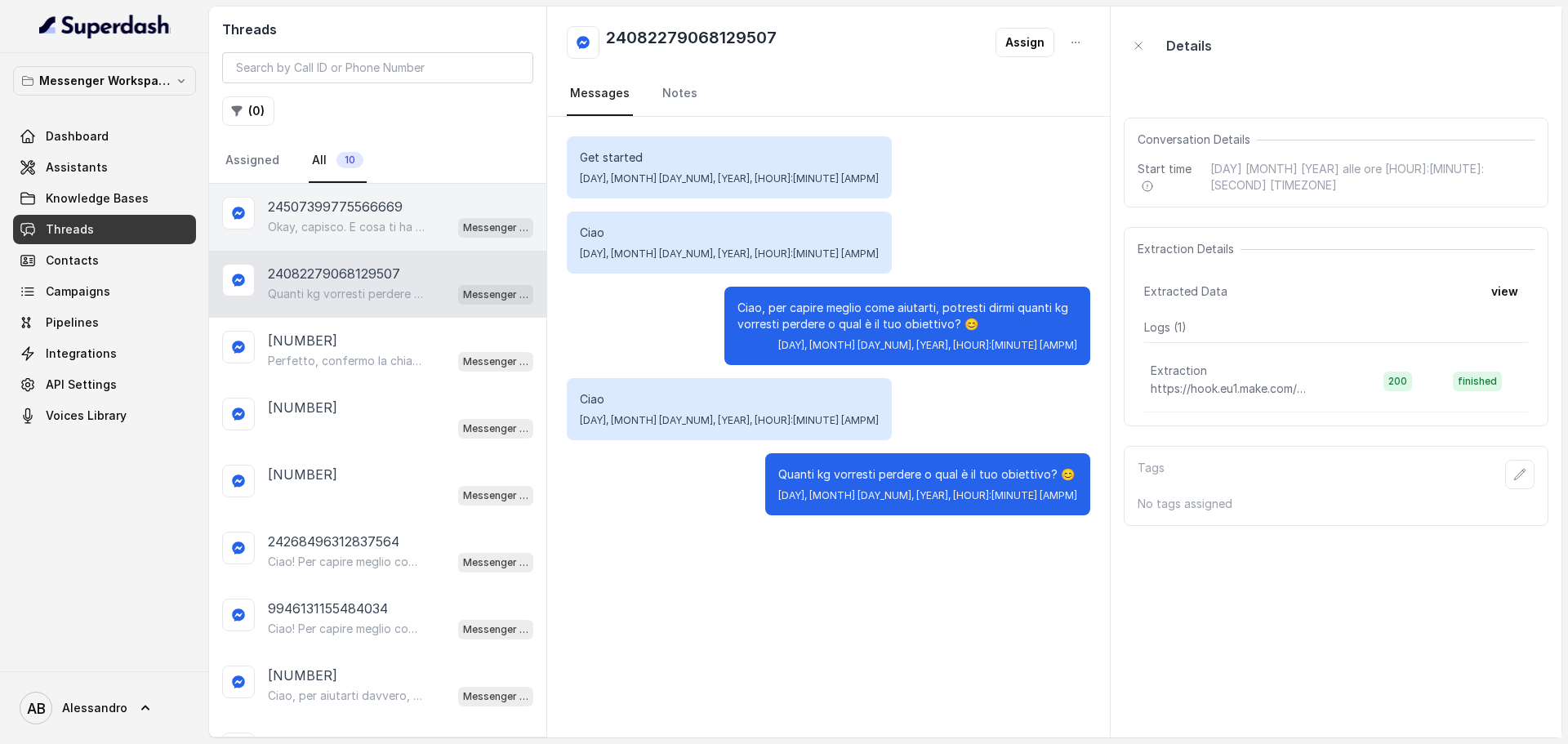 click on "Okay, capisco. E cosa ti ha spinto a richiedere informazioni sul Metodo FESPA? Cos’è che ti ha incuriosita? 😊" at bounding box center (346, 227) 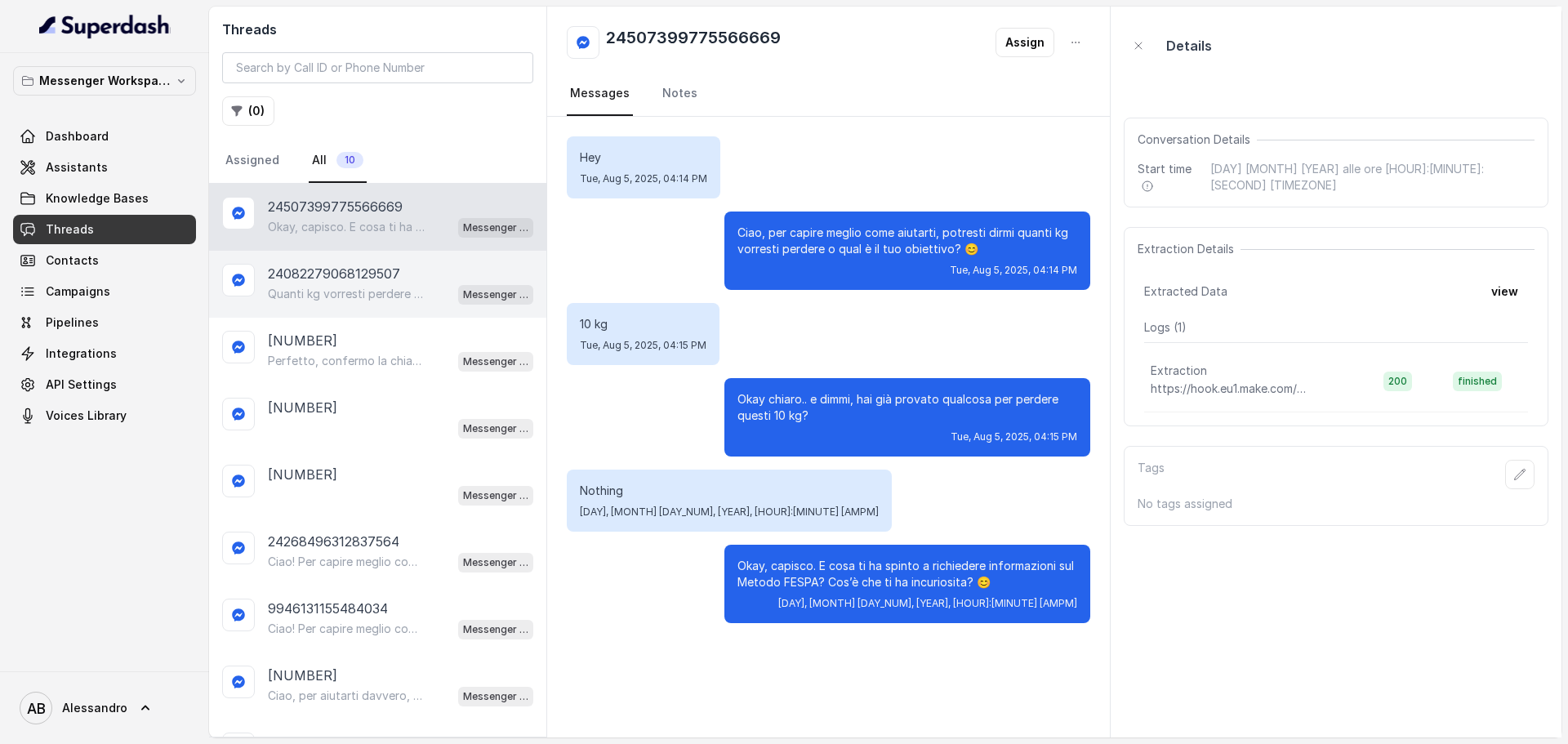 click on "24082279068129507" at bounding box center (334, 274) 